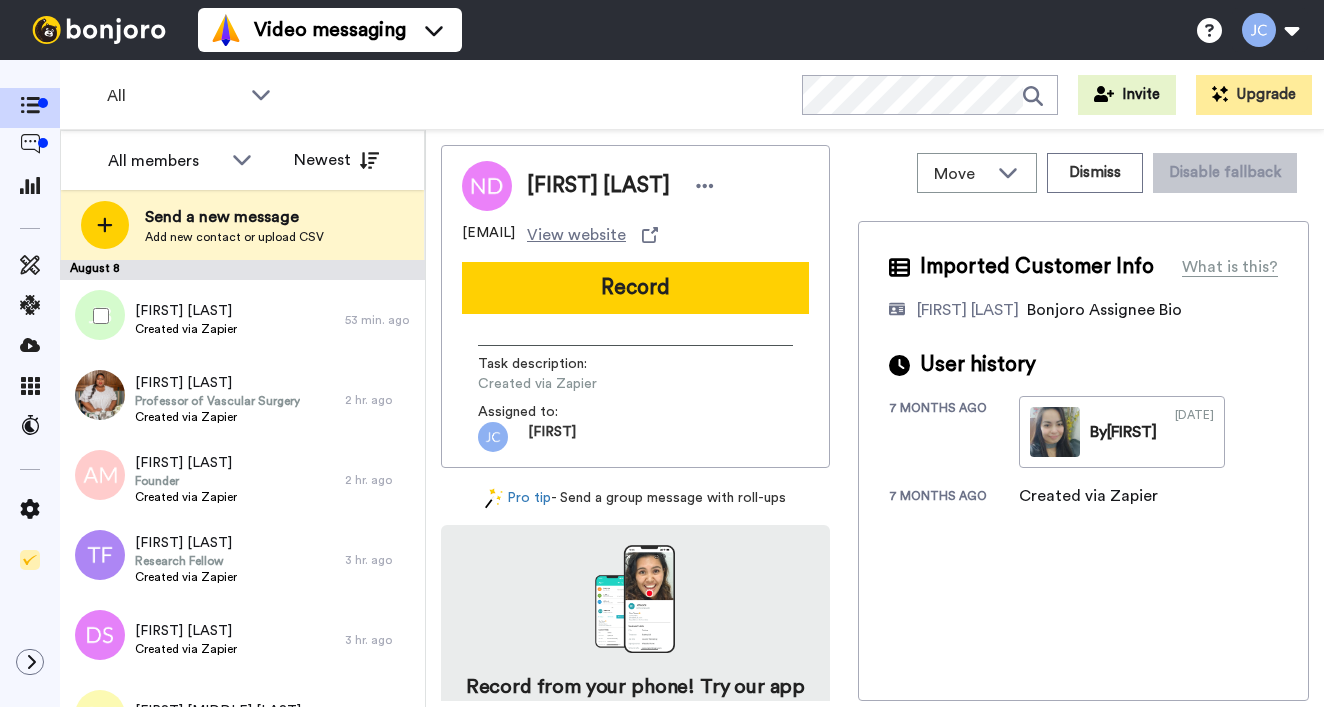 click on "[FIRST] [LAST]" at bounding box center (186, 311) 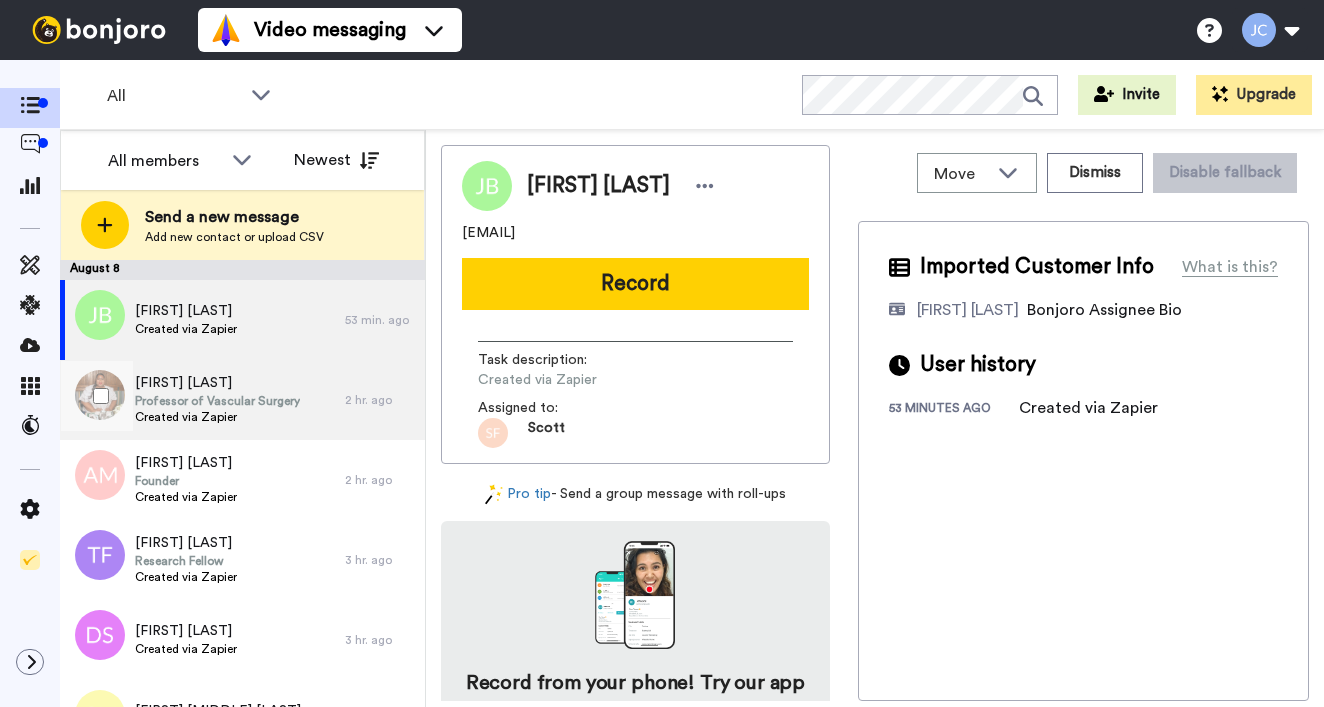 click on "[FIRST] [LAST]" at bounding box center (217, 383) 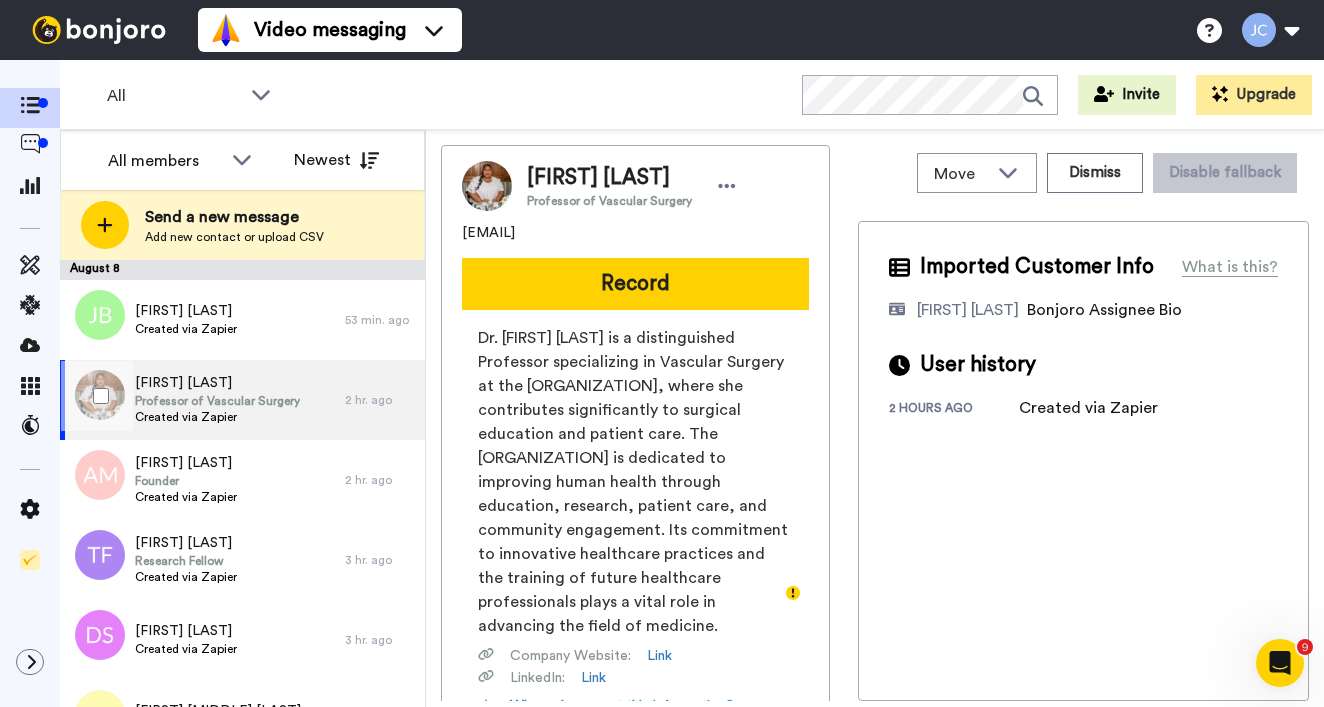scroll, scrollTop: 0, scrollLeft: 0, axis: both 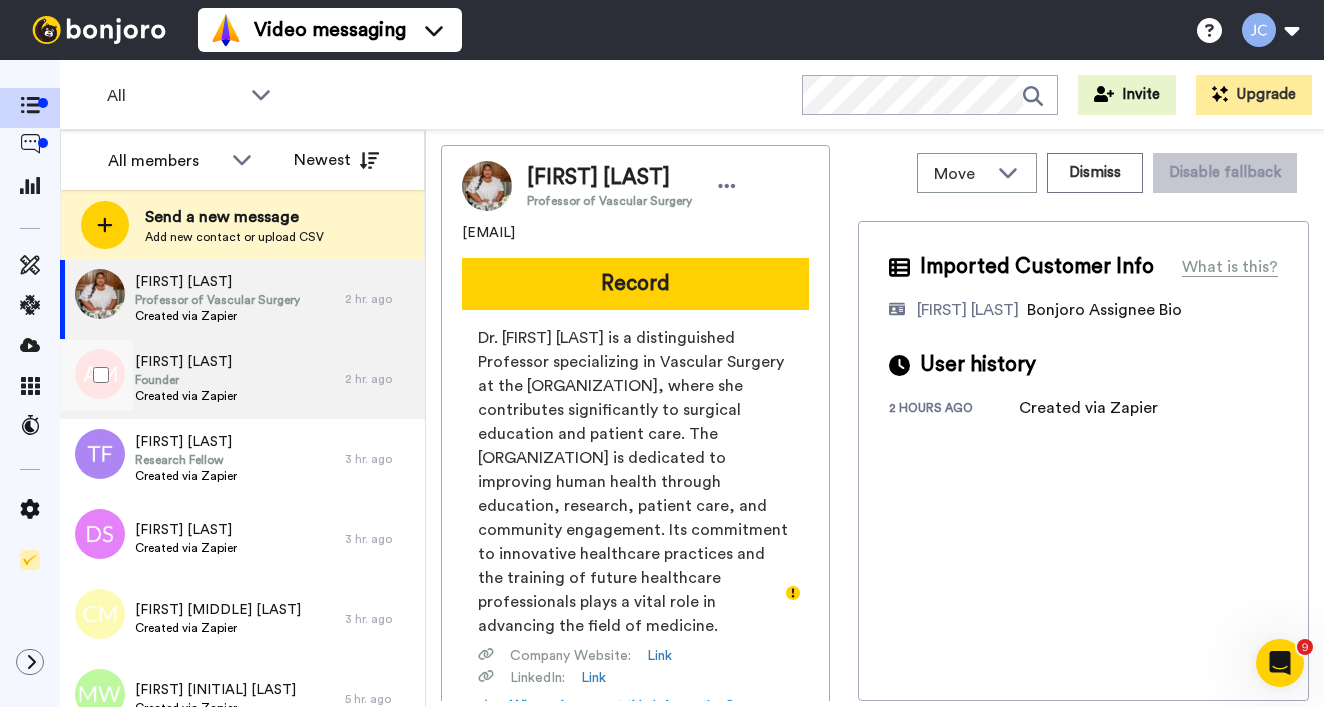 click on "Ayanda Mgidi Founder Created via Zapier" at bounding box center (202, 379) 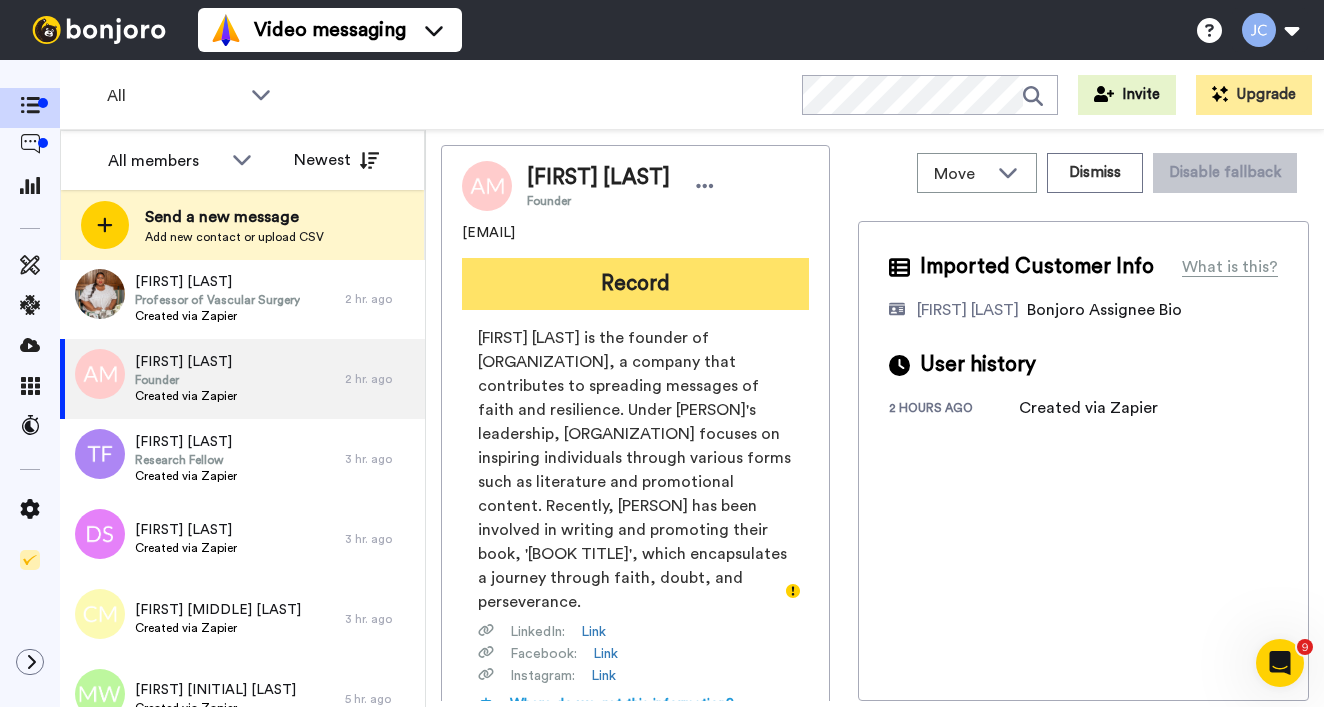 click on "Record" at bounding box center (635, 284) 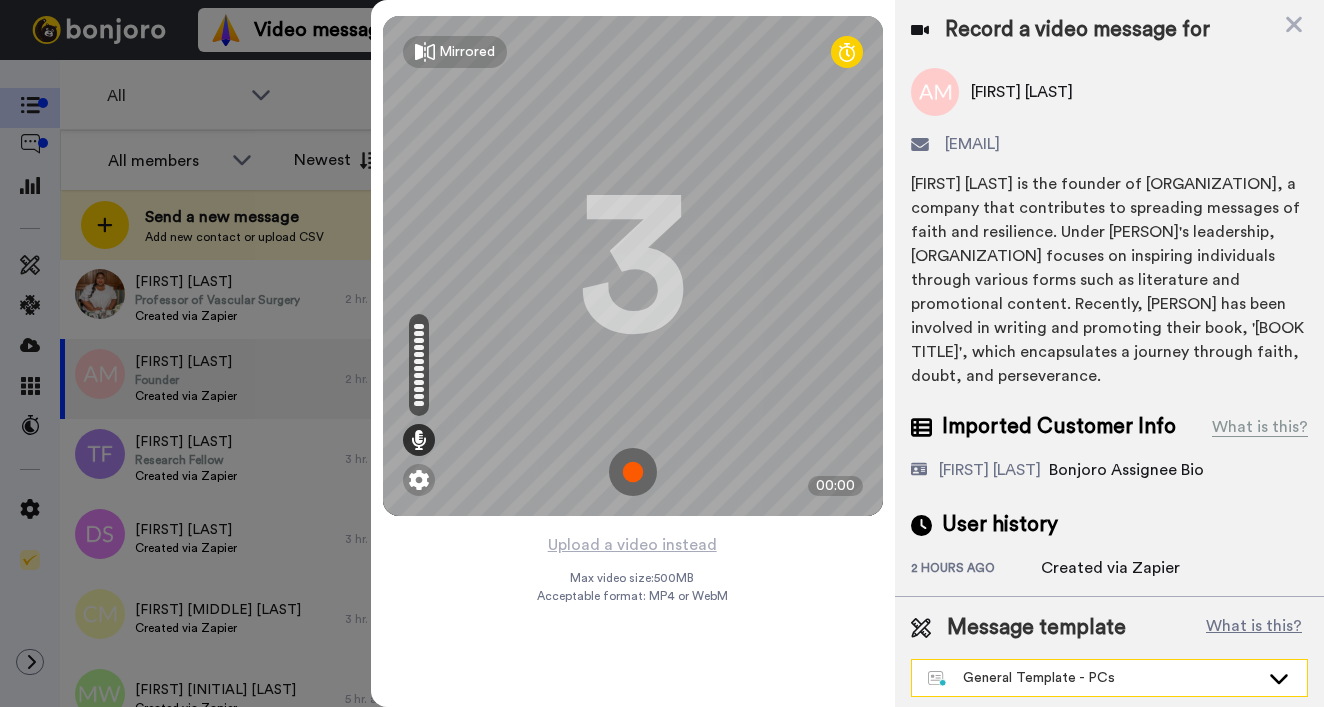 click on "General Template - PCs" at bounding box center [1109, 678] 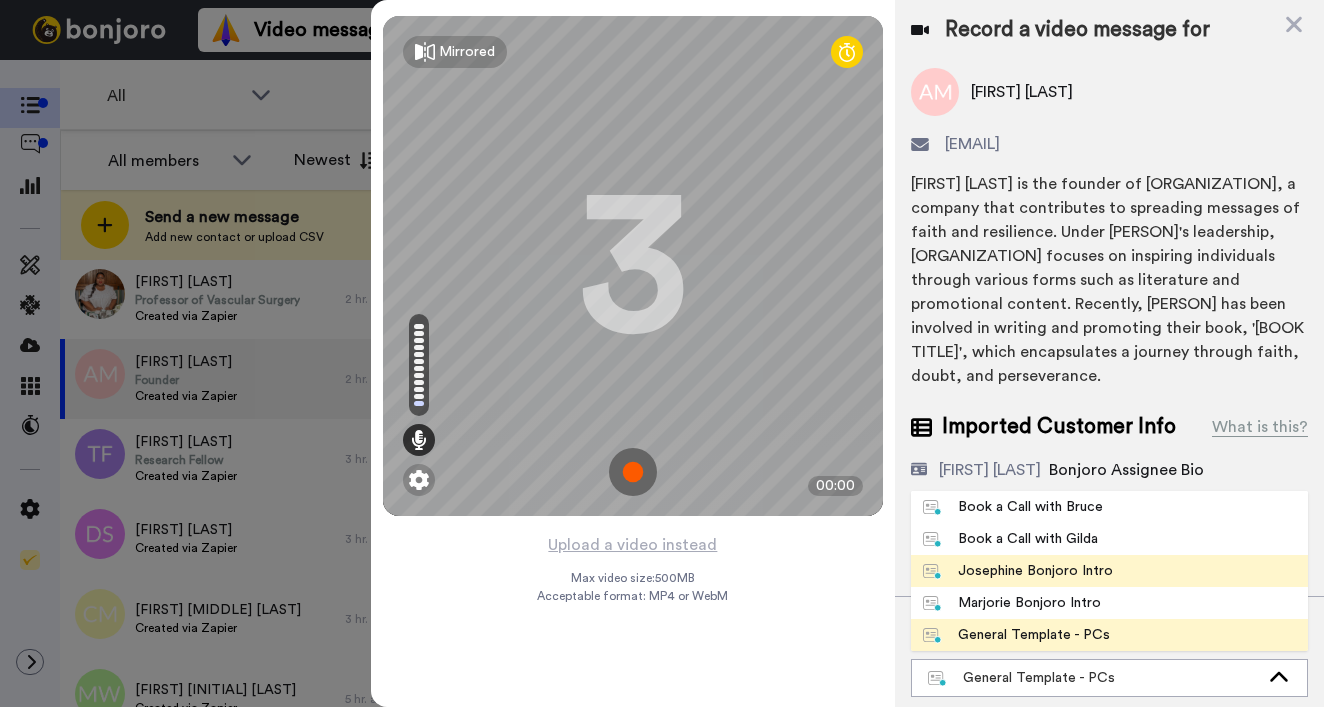 click on "Josephine Bonjoro Intro" at bounding box center [1018, 571] 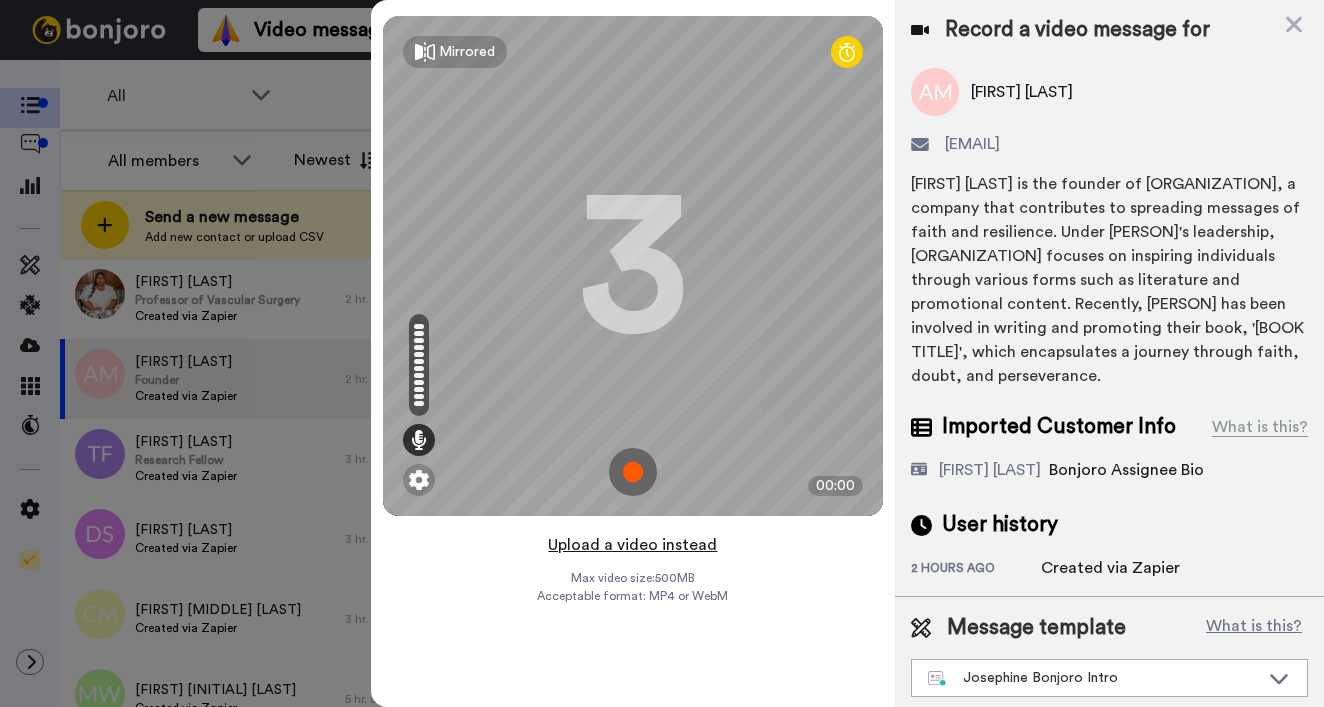 click on "Upload a video instead" at bounding box center (632, 545) 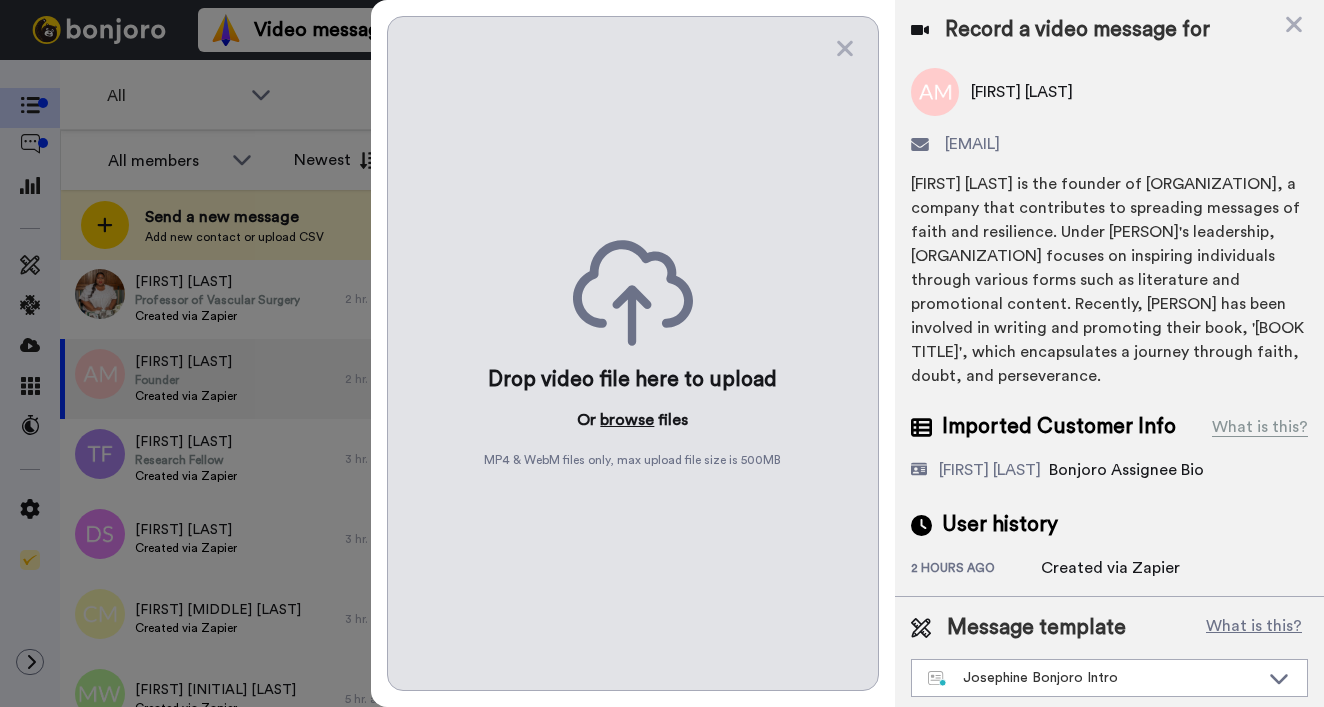 click on "browse" at bounding box center [627, 420] 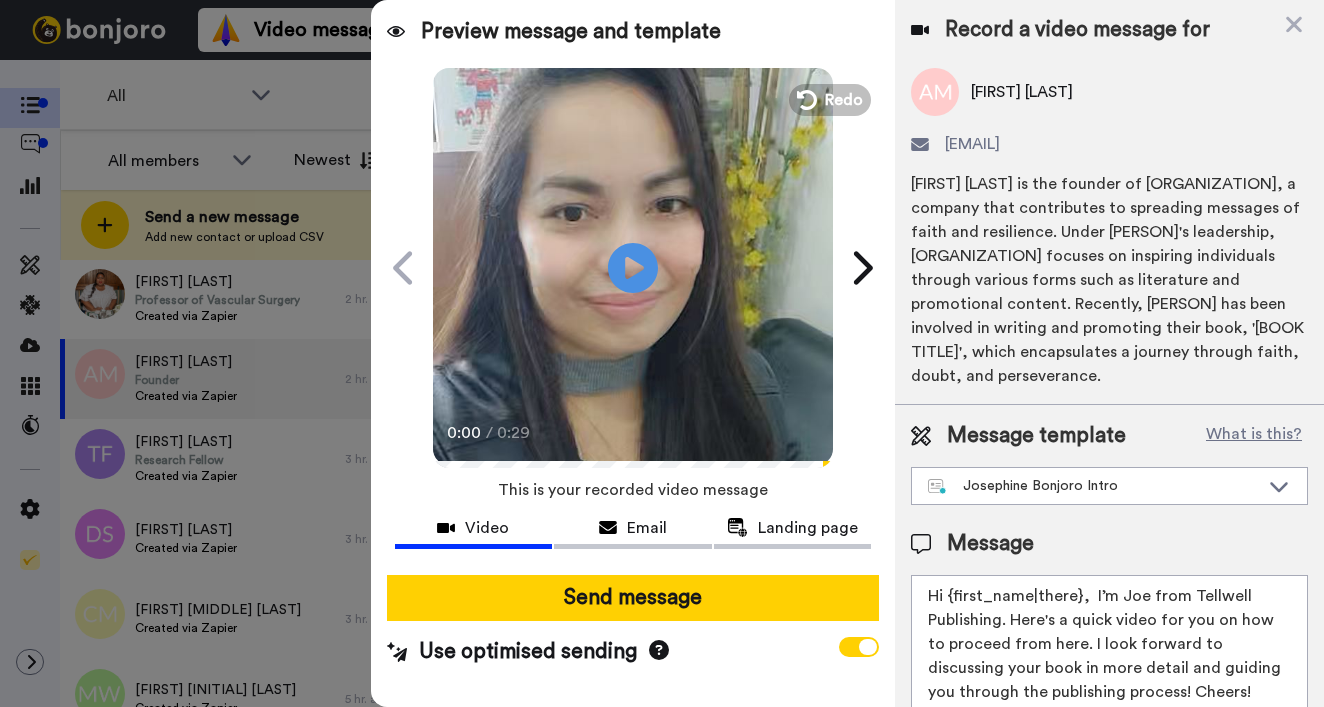 scroll, scrollTop: 64, scrollLeft: 0, axis: vertical 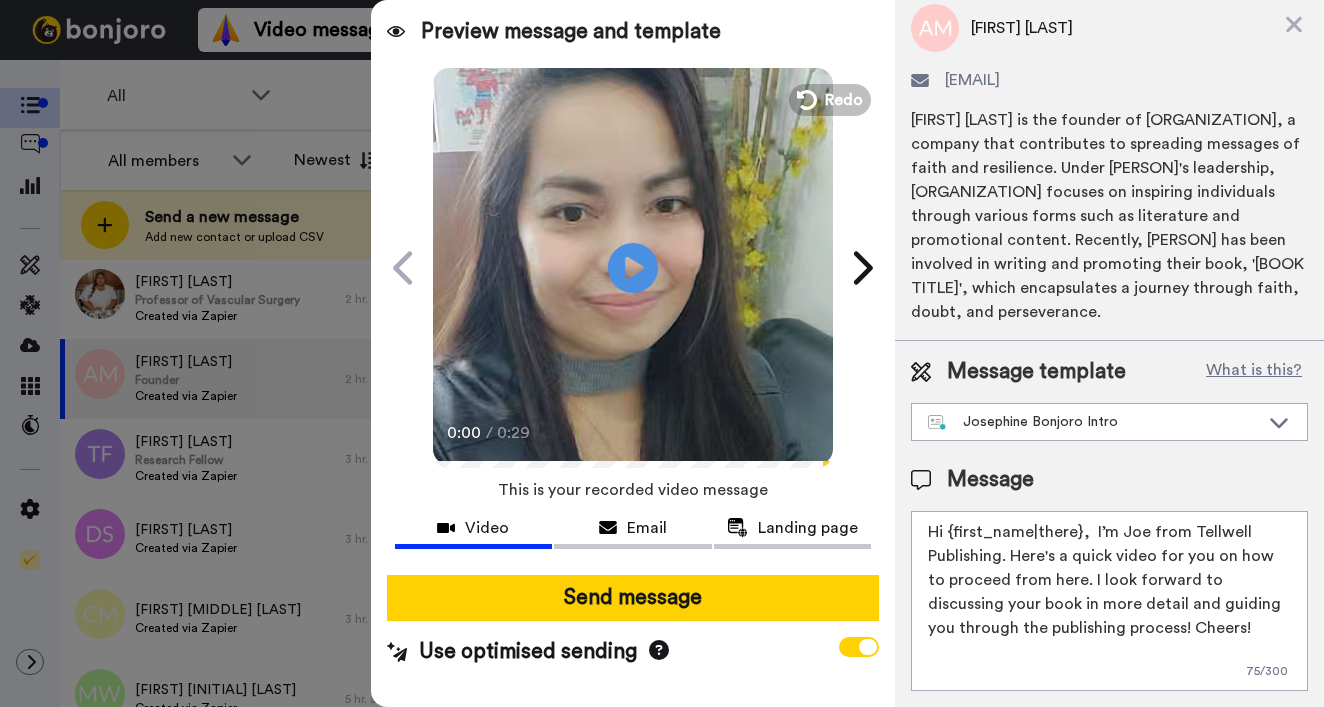 drag, startPoint x: 948, startPoint y: 529, endPoint x: 1078, endPoint y: 524, distance: 130.09612 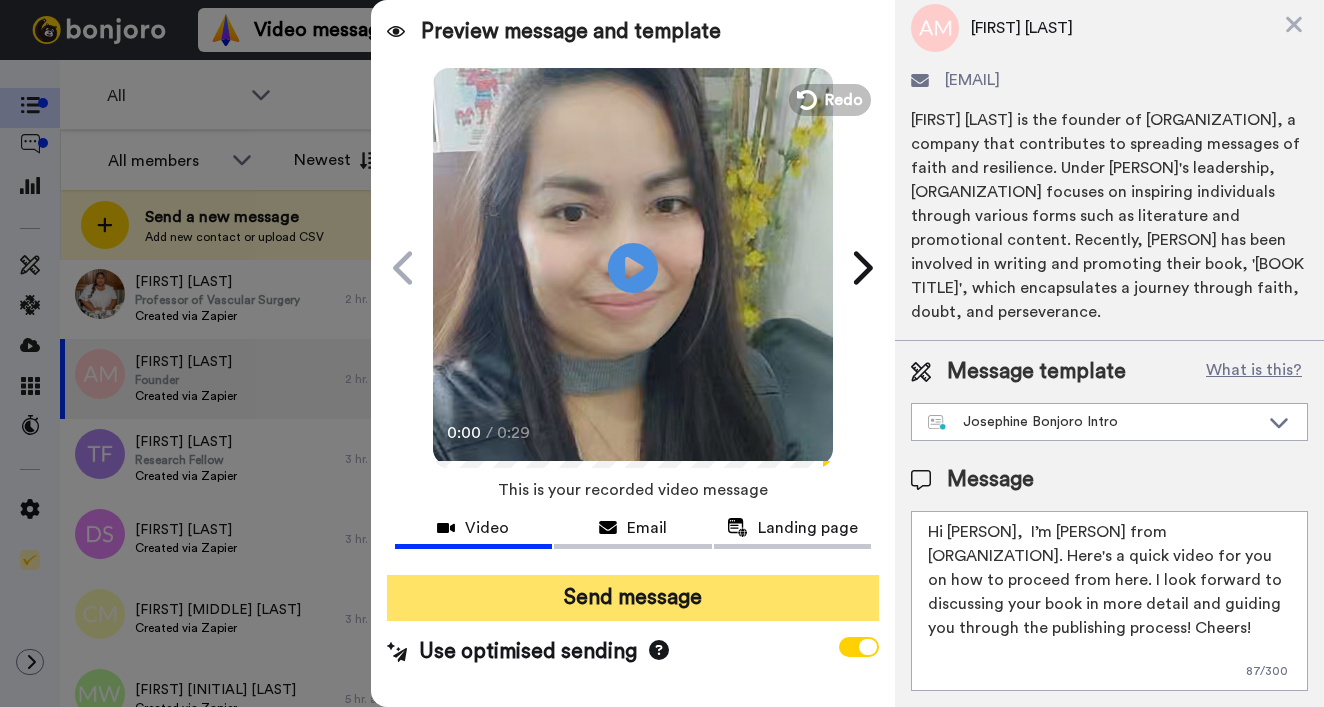 type on "Hi Ayanda,  I’m Joe from Tellwell Publishing. Here's a quick video for you on how to proceed from here. I look forward to discussing your book in more detail and guiding you through the publishing process! Cheers!" 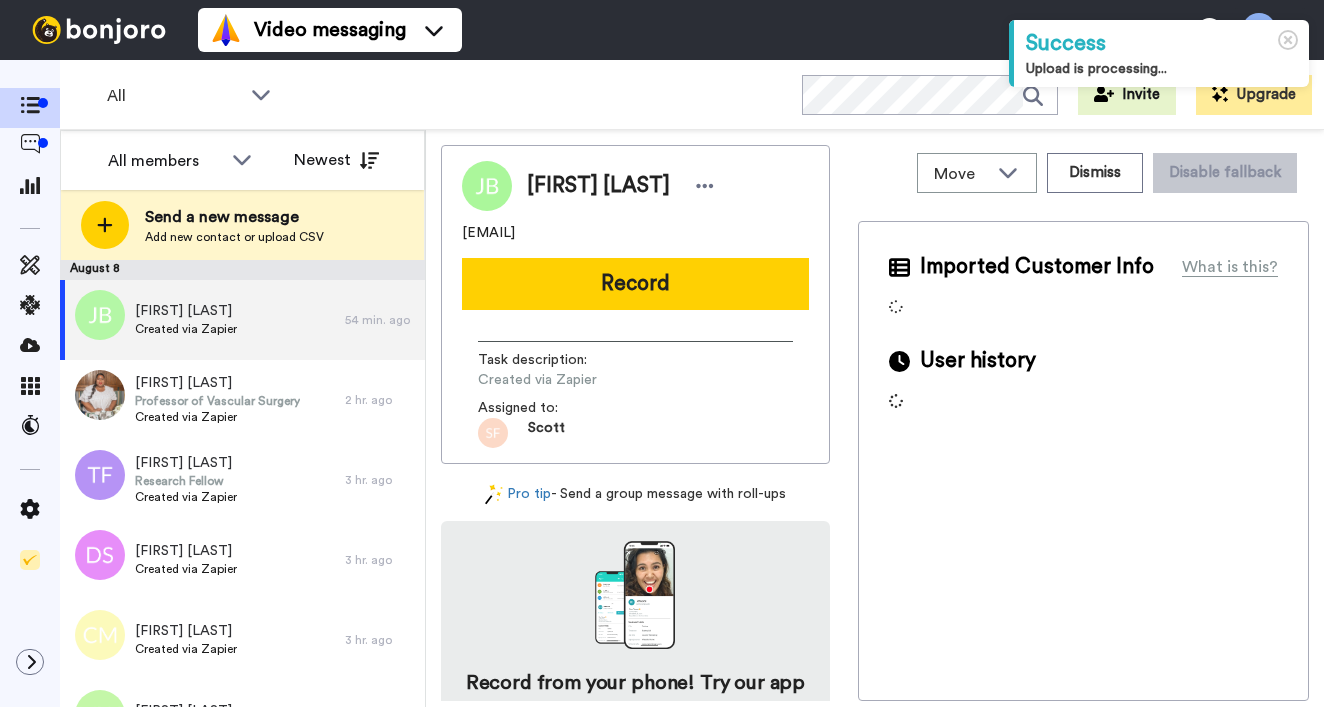 scroll, scrollTop: 0, scrollLeft: 0, axis: both 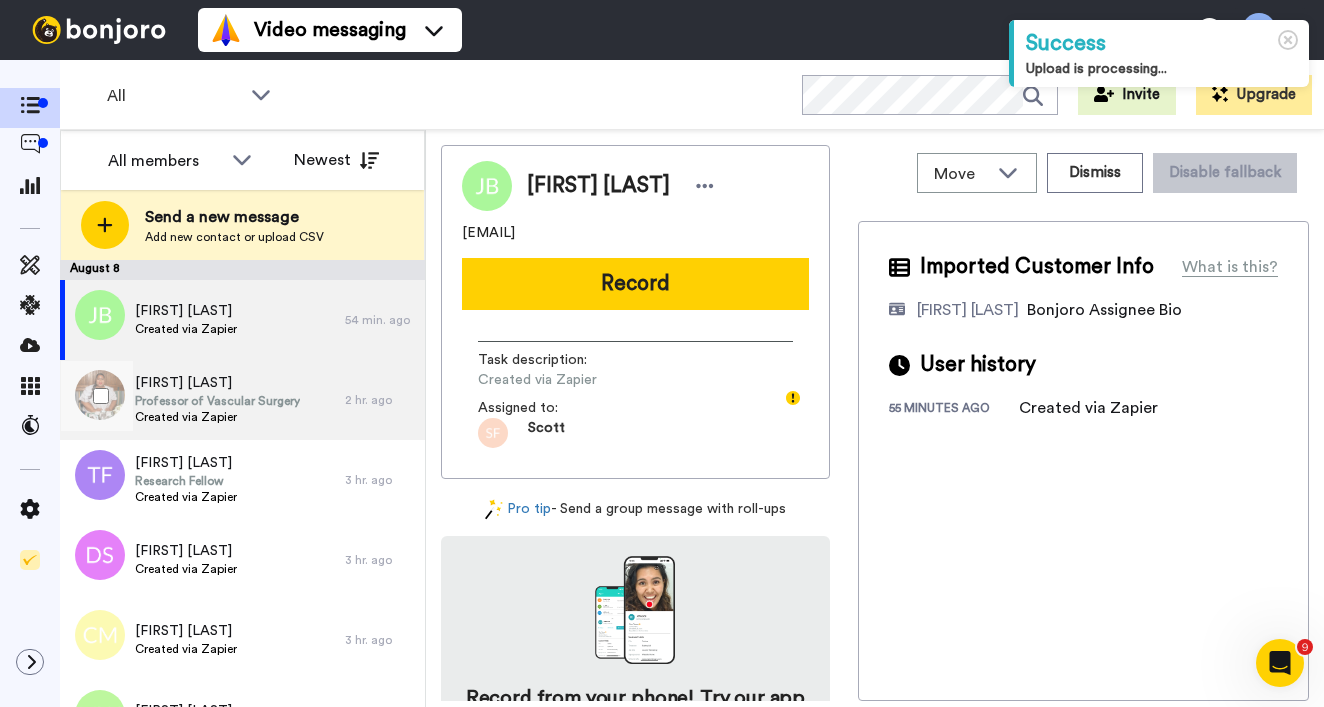 click on "[FIRST] [LAST]" at bounding box center (217, 383) 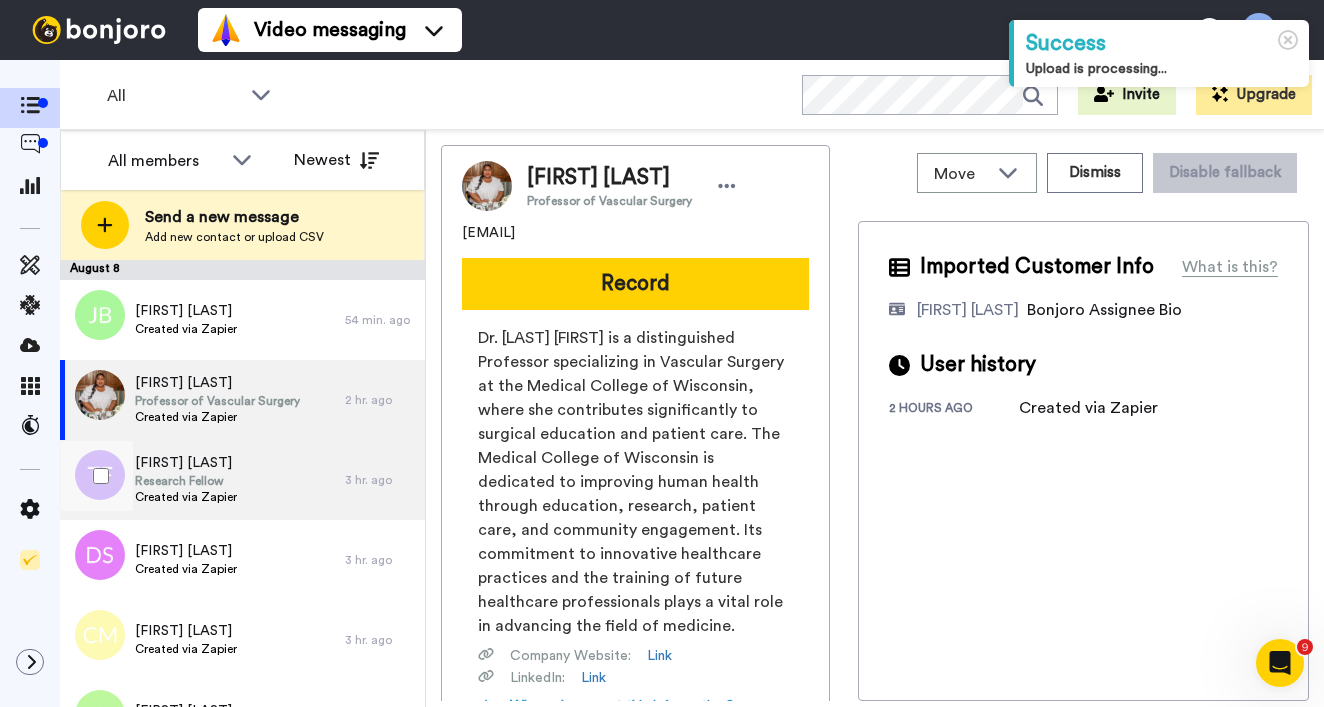 click on "[FIRST] [LAST]" at bounding box center (186, 463) 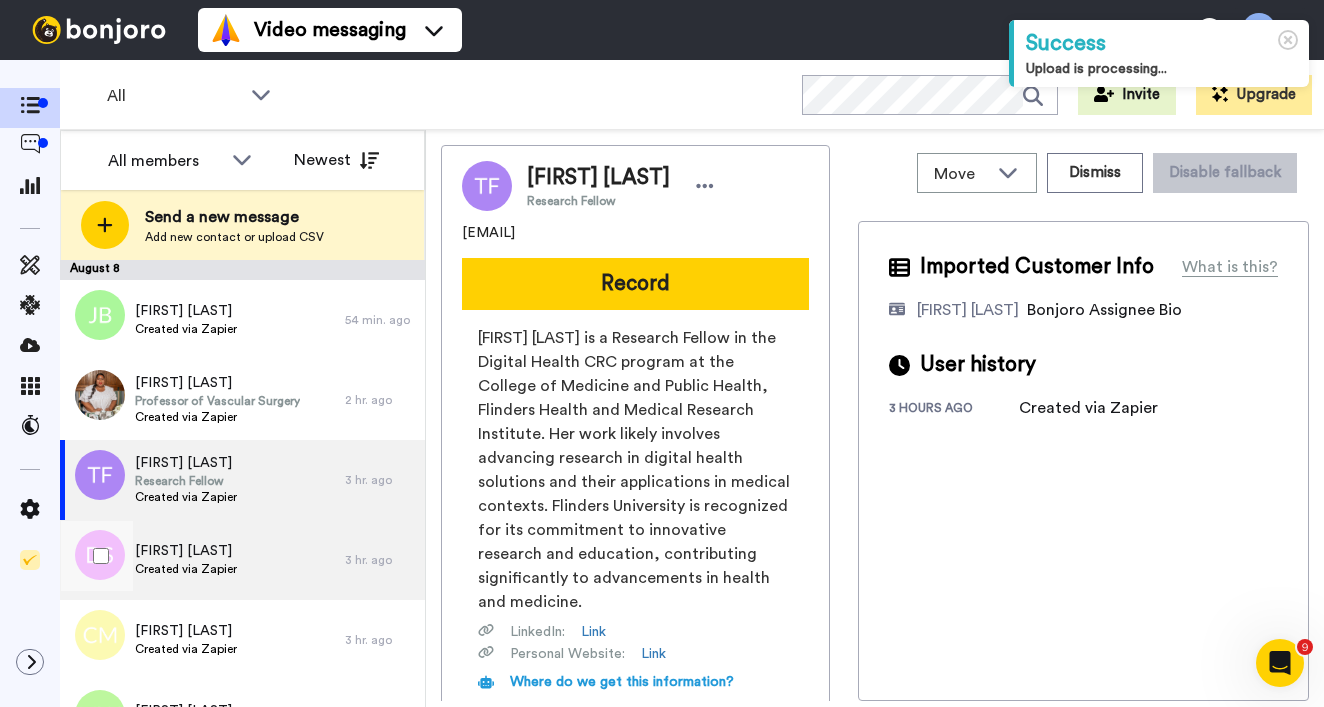 click on "[FIRST] [LAST]" at bounding box center [186, 551] 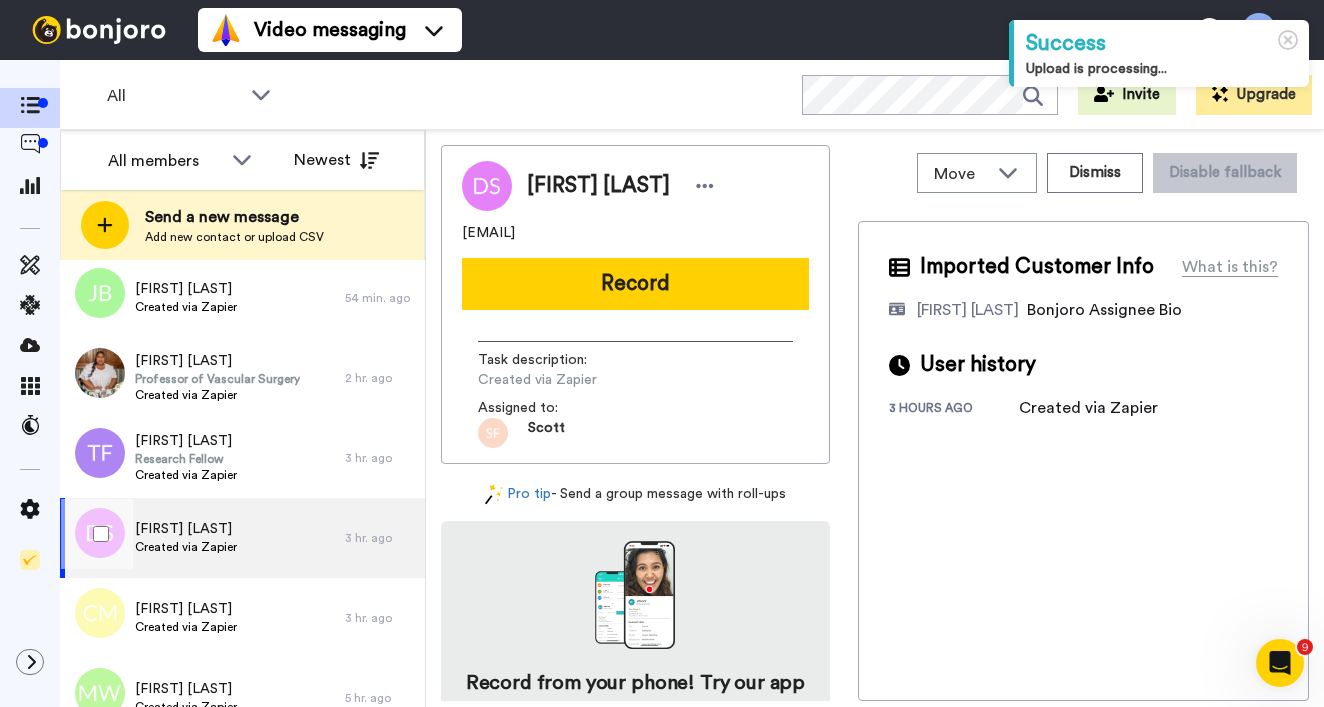 scroll, scrollTop: 55, scrollLeft: 0, axis: vertical 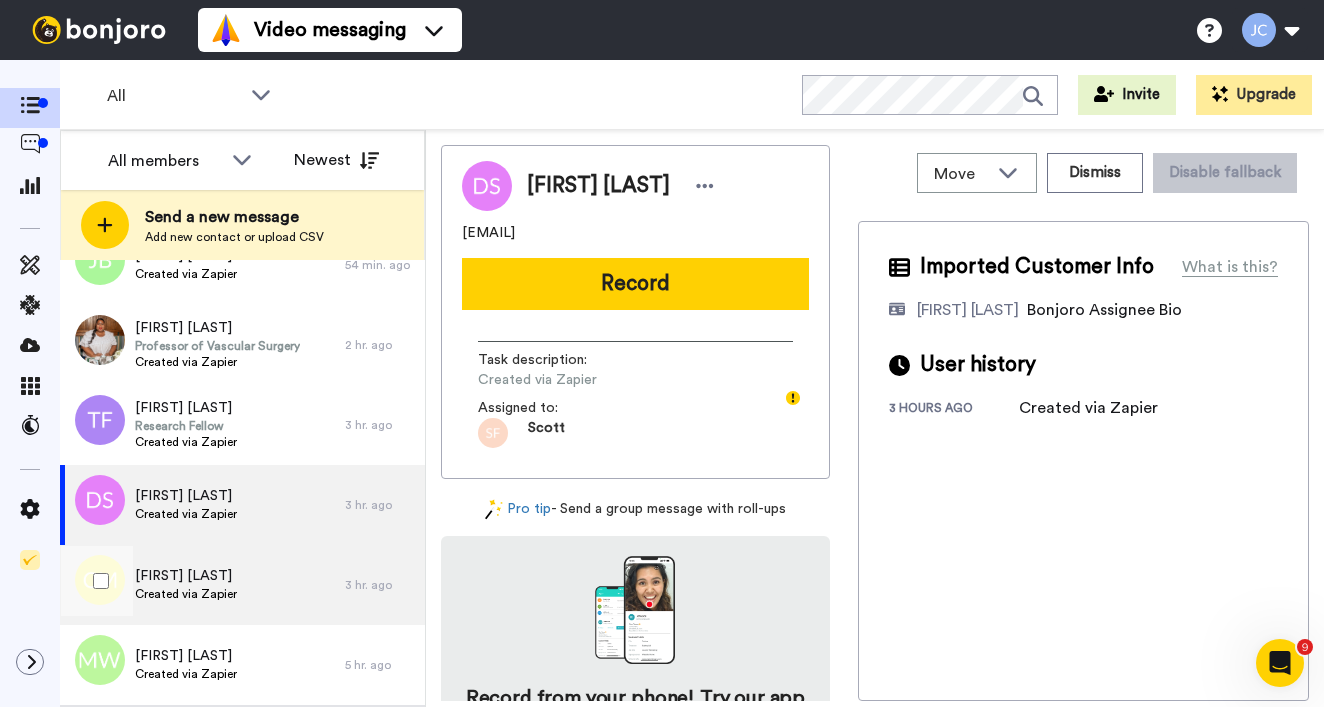 click on "[FIRST] [LAST]" at bounding box center (186, 576) 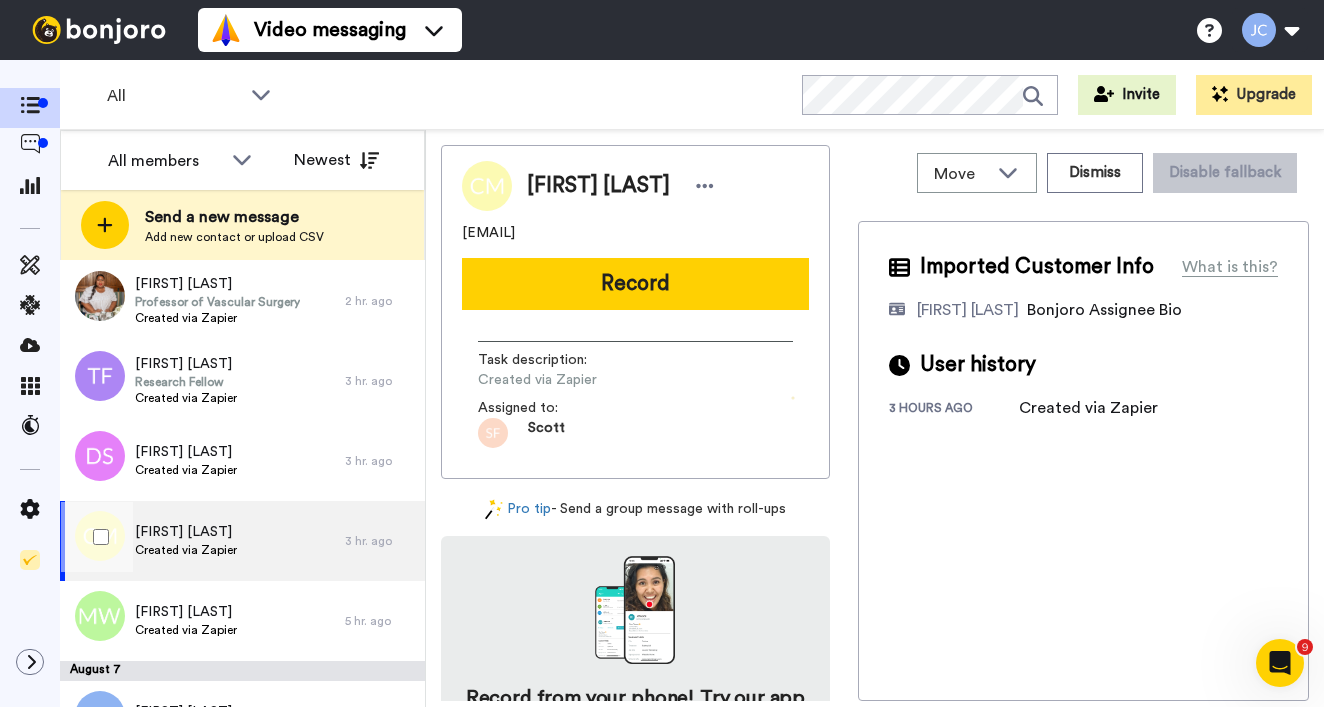 scroll, scrollTop: 116, scrollLeft: 0, axis: vertical 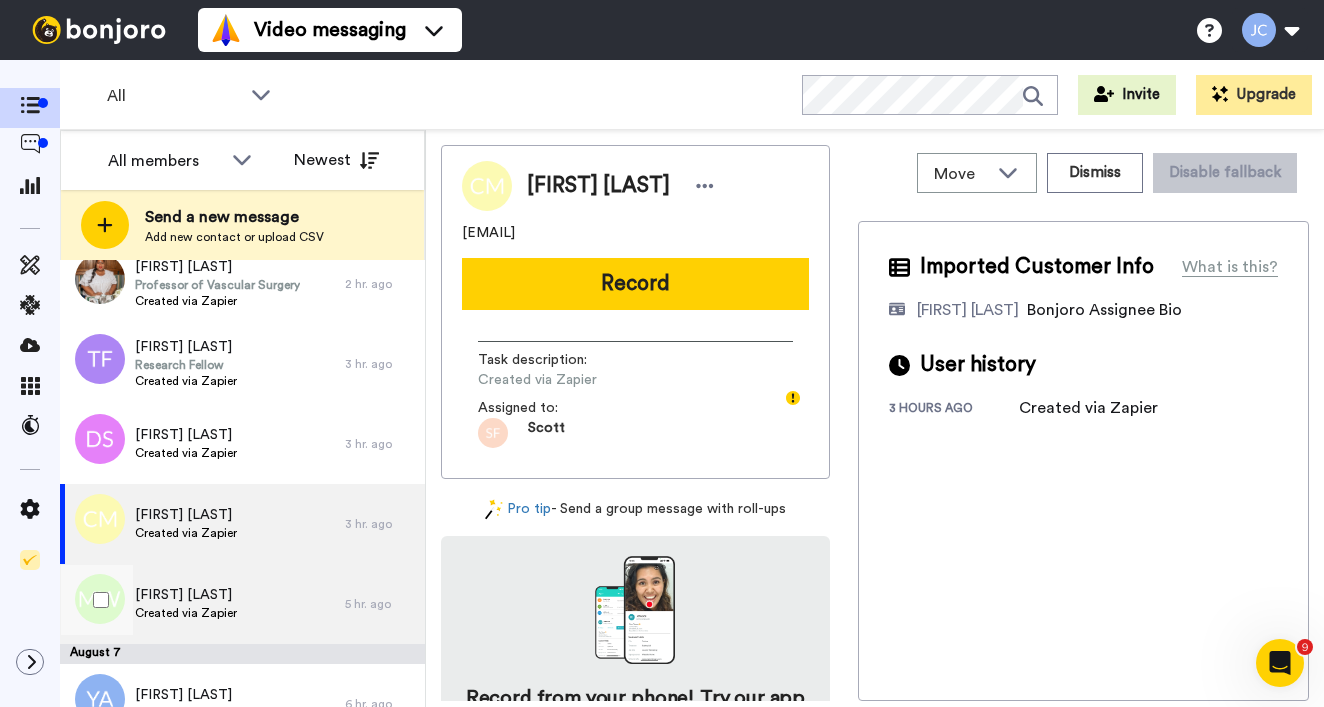 click on "[FIRST] [LAST]" at bounding box center (186, 595) 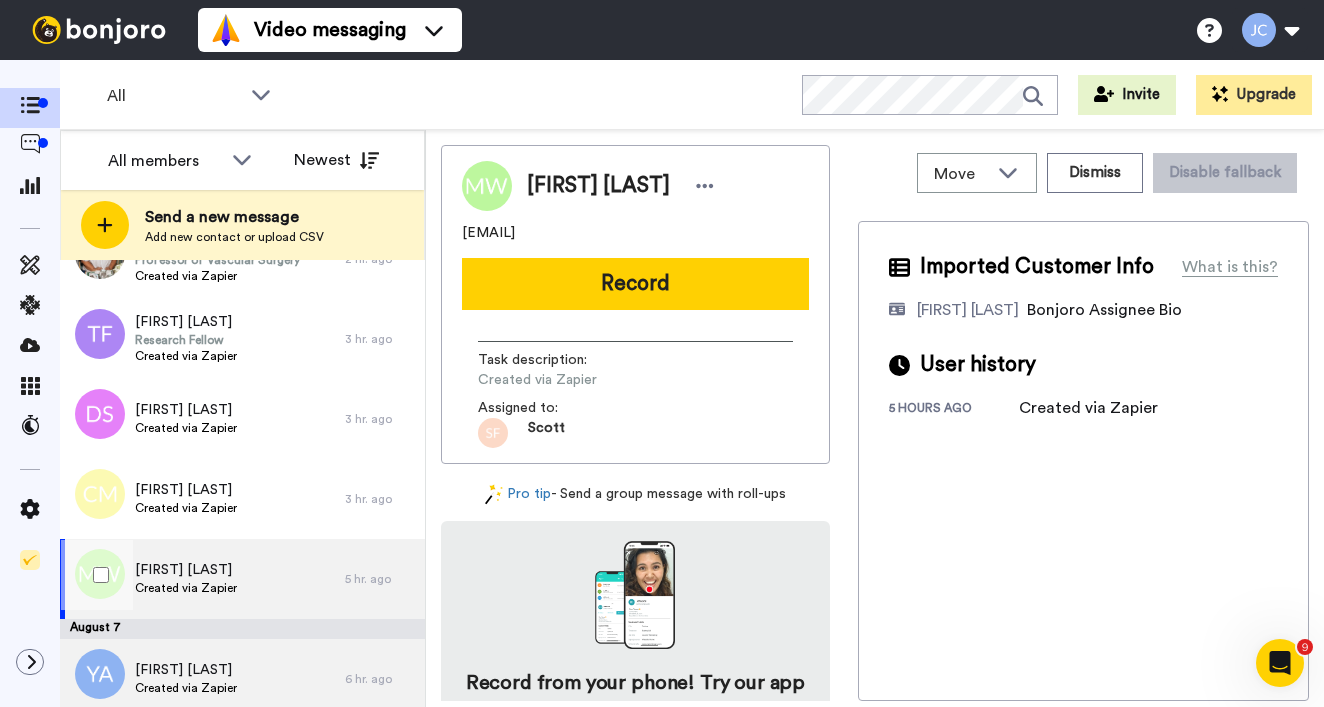 scroll, scrollTop: 279, scrollLeft: 0, axis: vertical 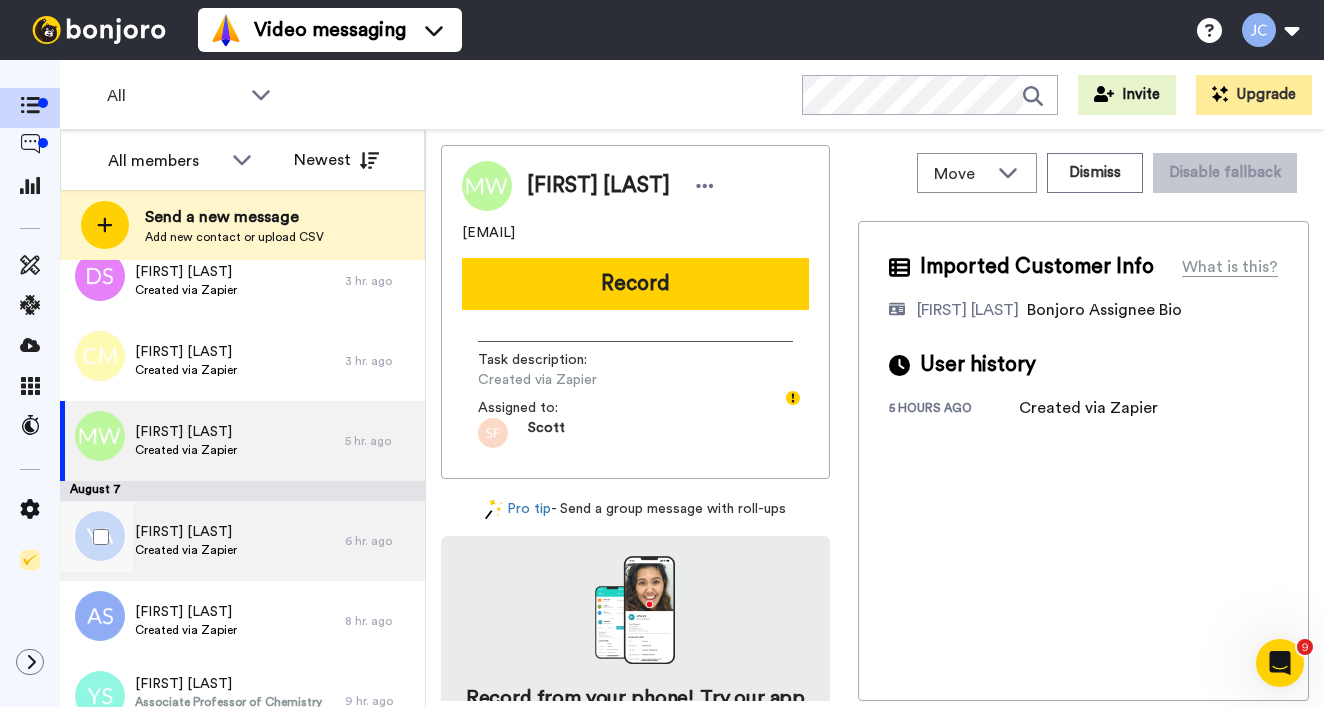 click on "[FIRST] [LAST]" at bounding box center (186, 532) 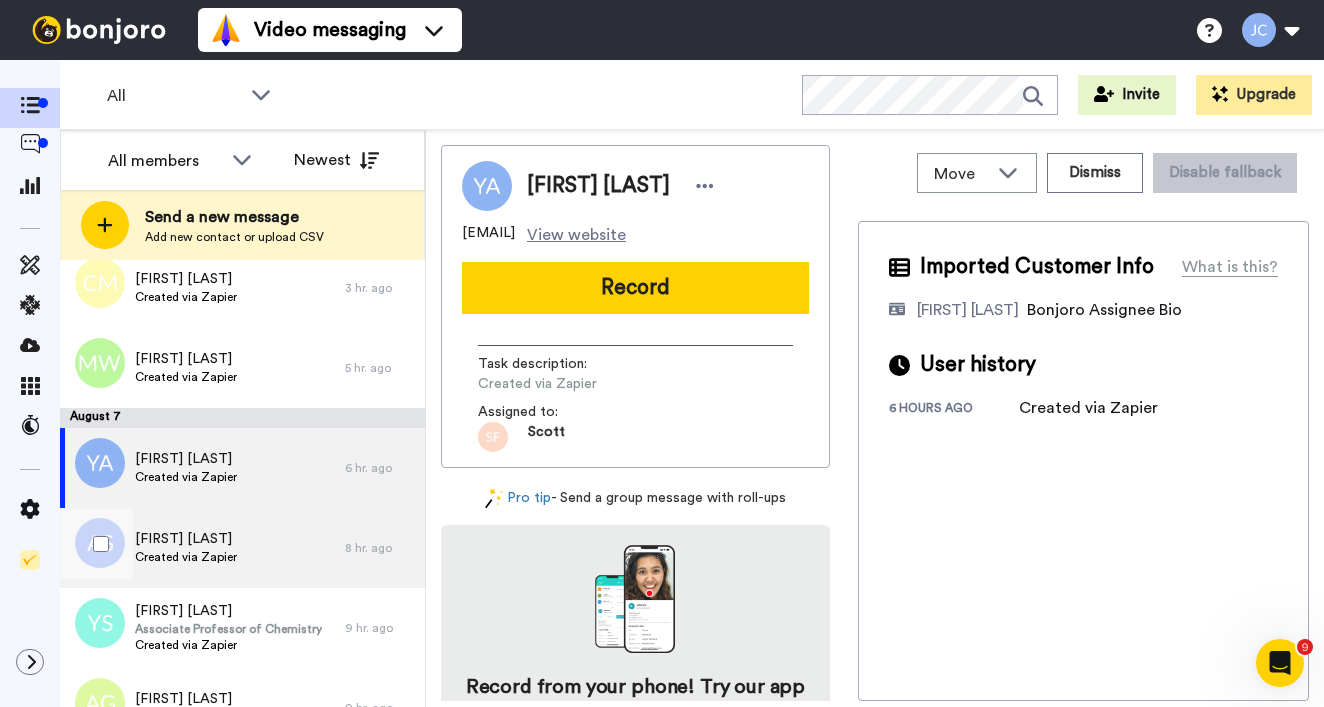 scroll, scrollTop: 380, scrollLeft: 0, axis: vertical 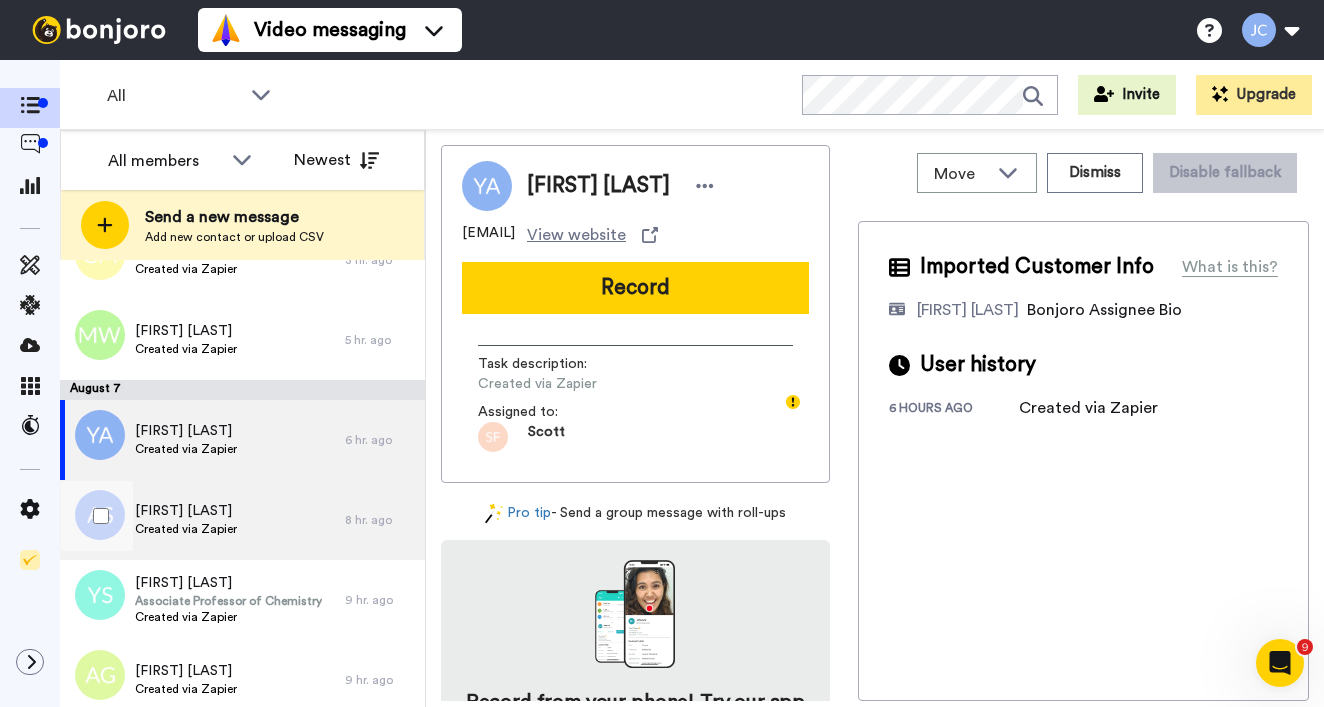 click on "[FIRST] [LAST]" at bounding box center (186, 511) 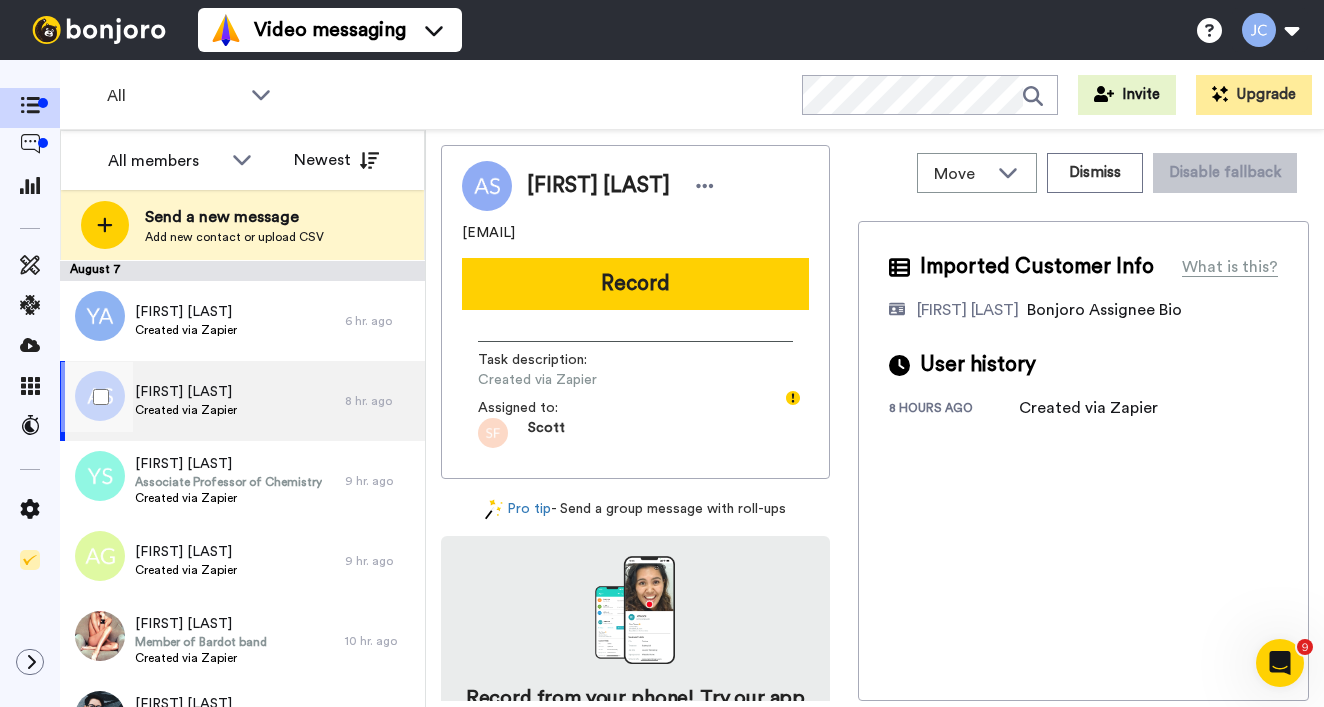 scroll, scrollTop: 546, scrollLeft: 0, axis: vertical 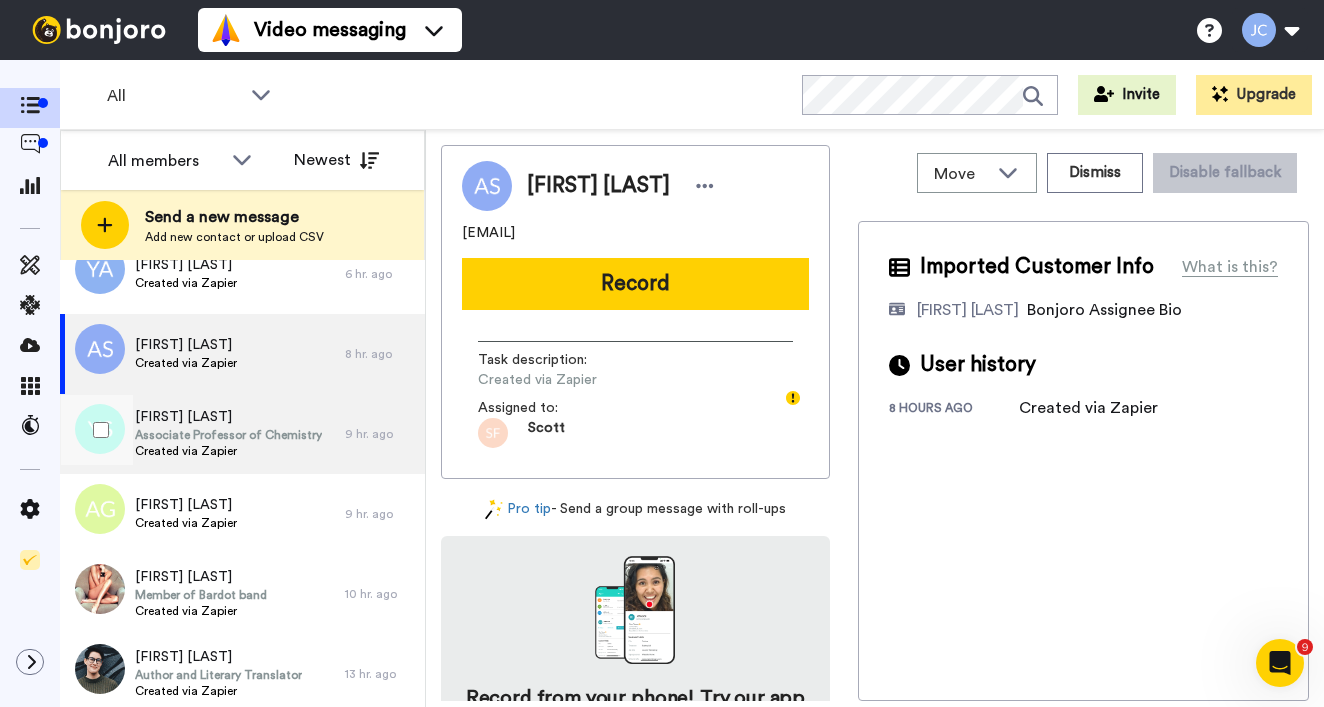 click on "[FIRST] [LAST] Associate Professor of Chemistry Created via Zapier" at bounding box center (228, 434) 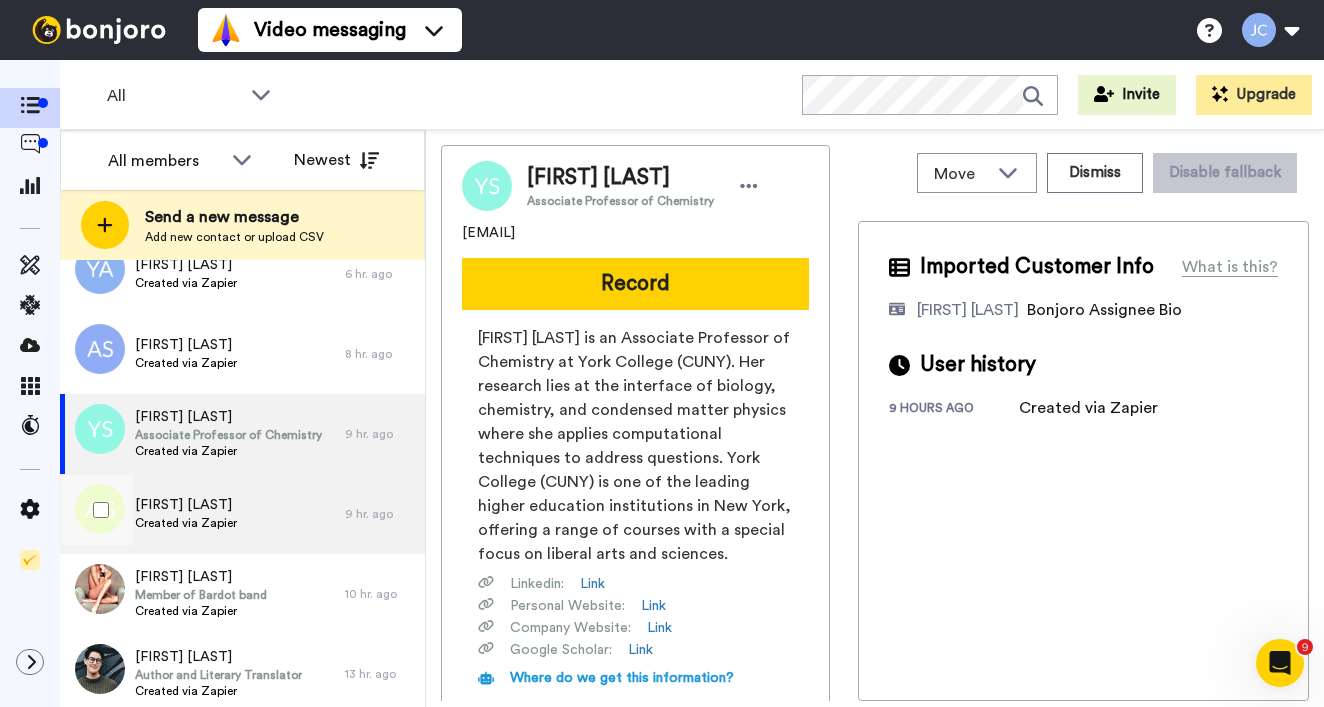 click on "[FIRST] [LAST]" at bounding box center (186, 505) 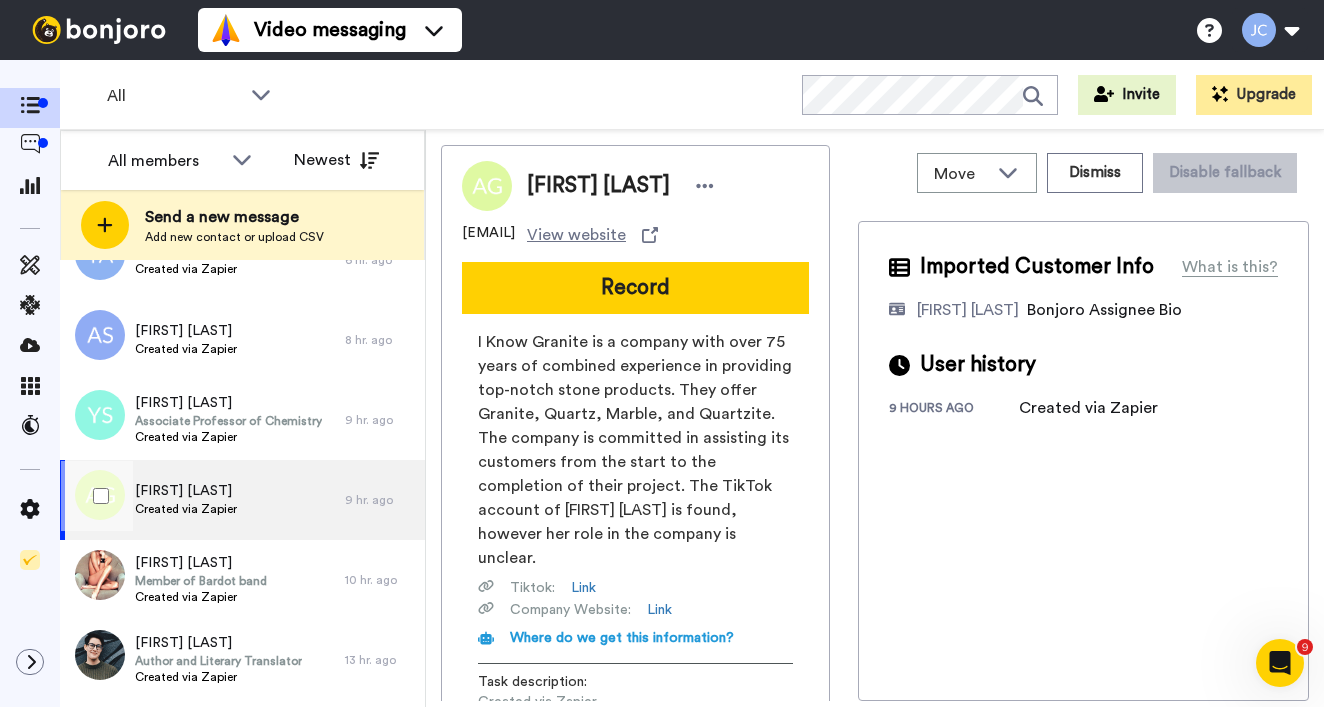 scroll, scrollTop: 626, scrollLeft: 0, axis: vertical 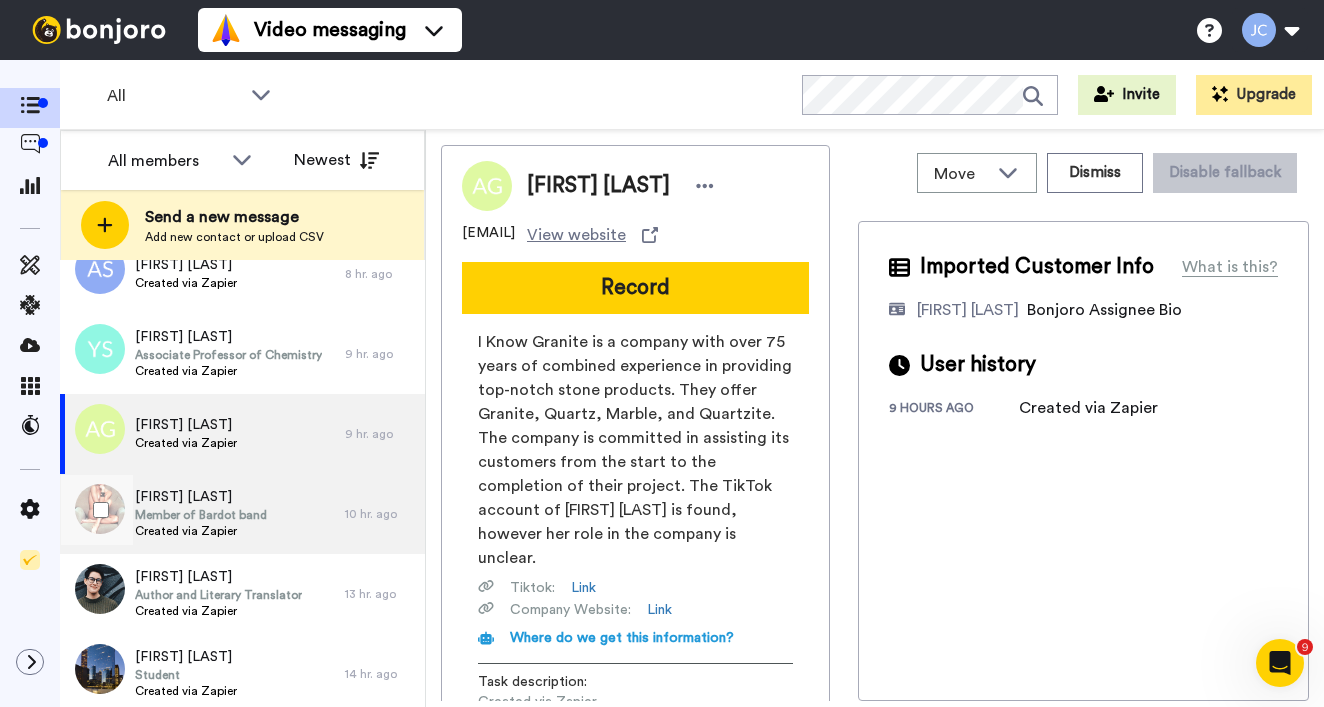 click on "[FIRST] [LAST]" at bounding box center (201, 497) 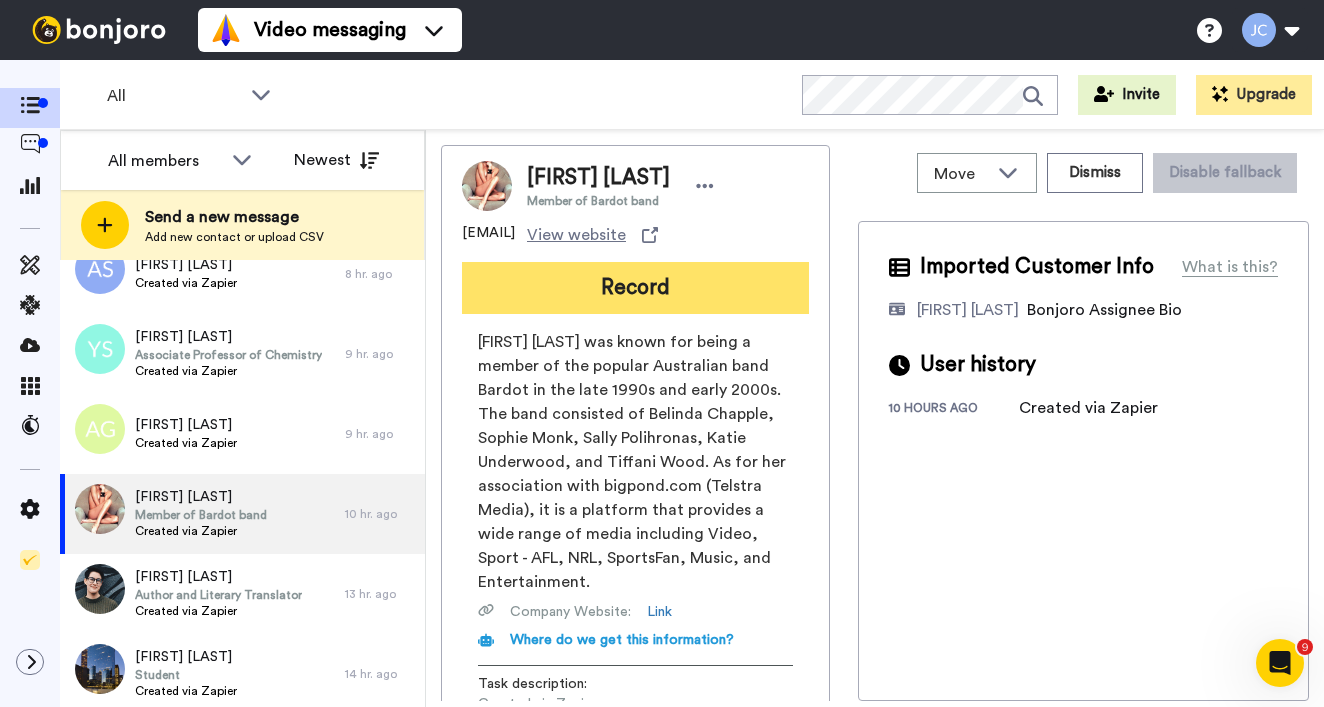 click on "Record" at bounding box center (635, 288) 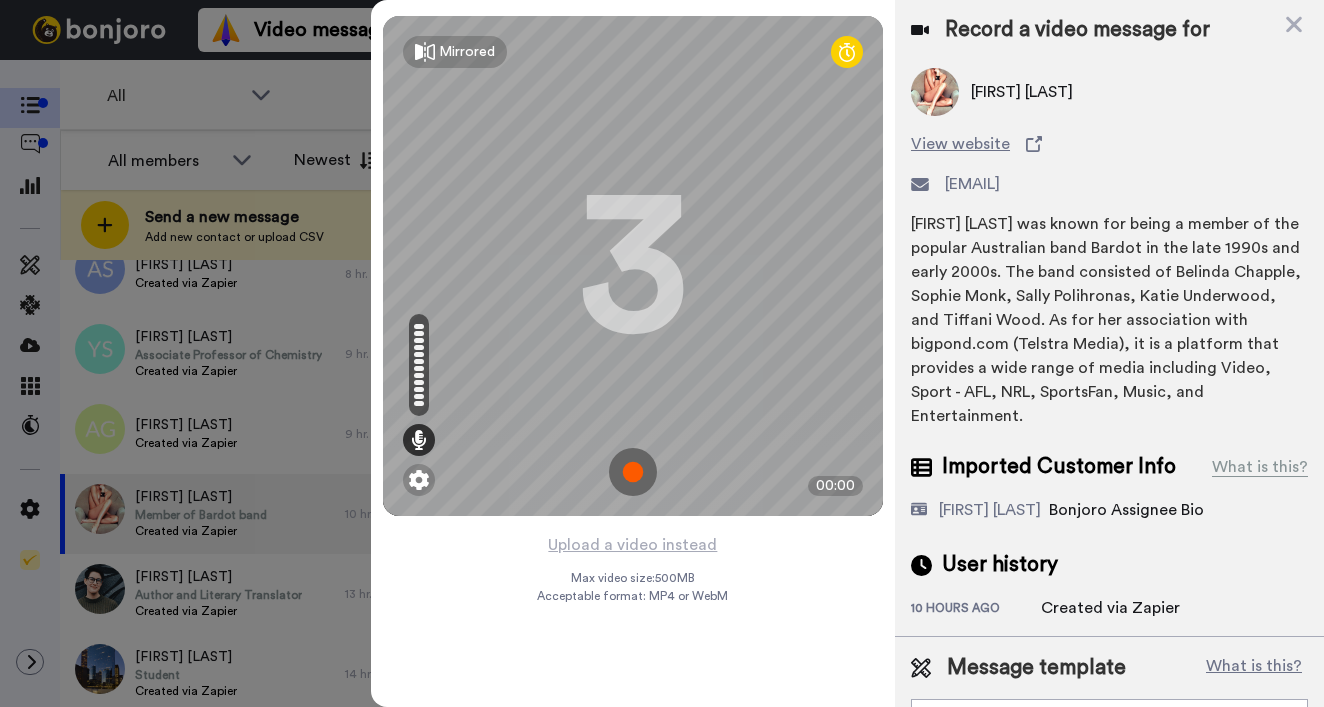 scroll, scrollTop: 46, scrollLeft: 0, axis: vertical 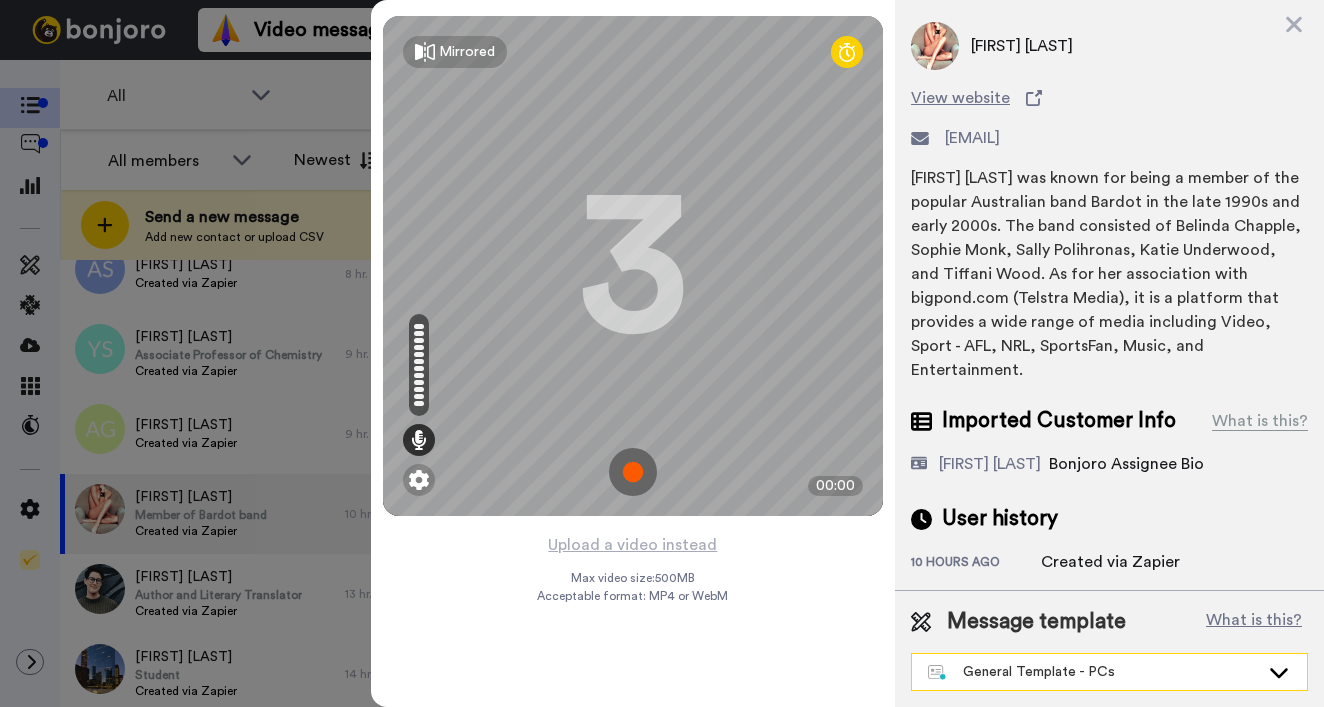 click on "General Template - PCs" at bounding box center (1093, 672) 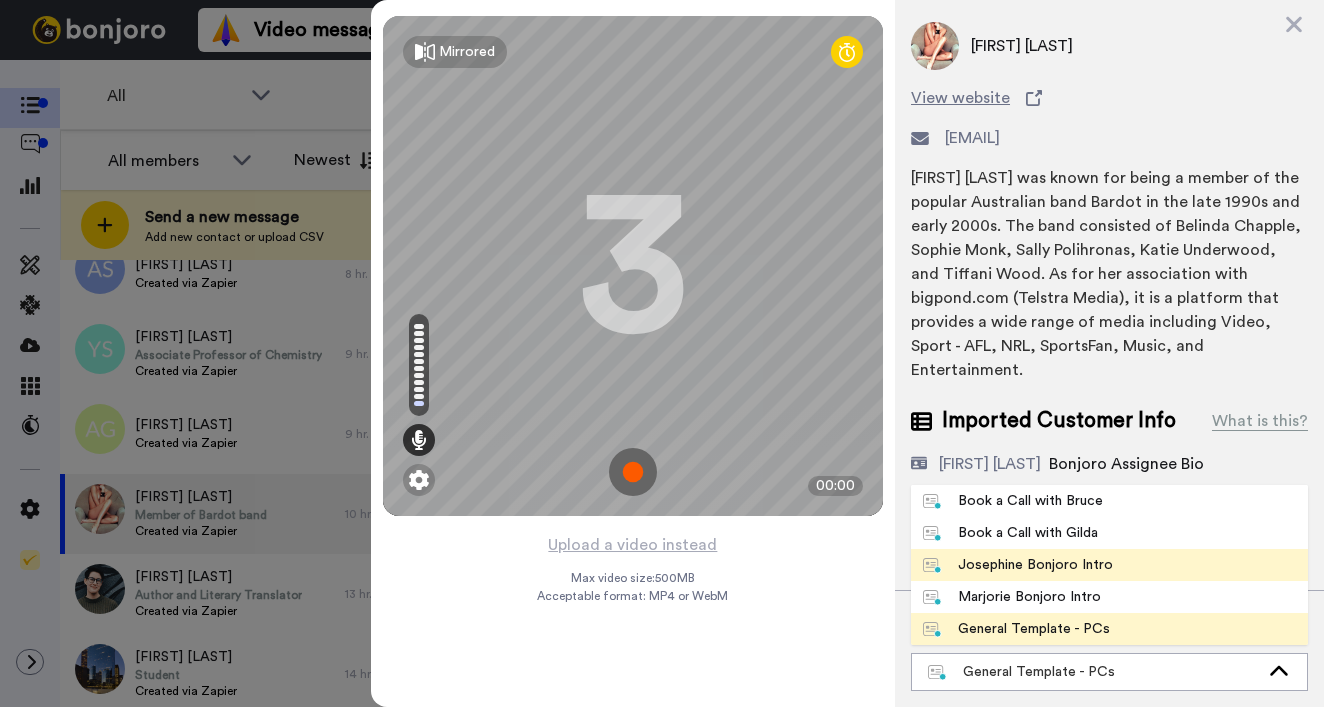 click on "Josephine Bonjoro Intro" at bounding box center (1018, 565) 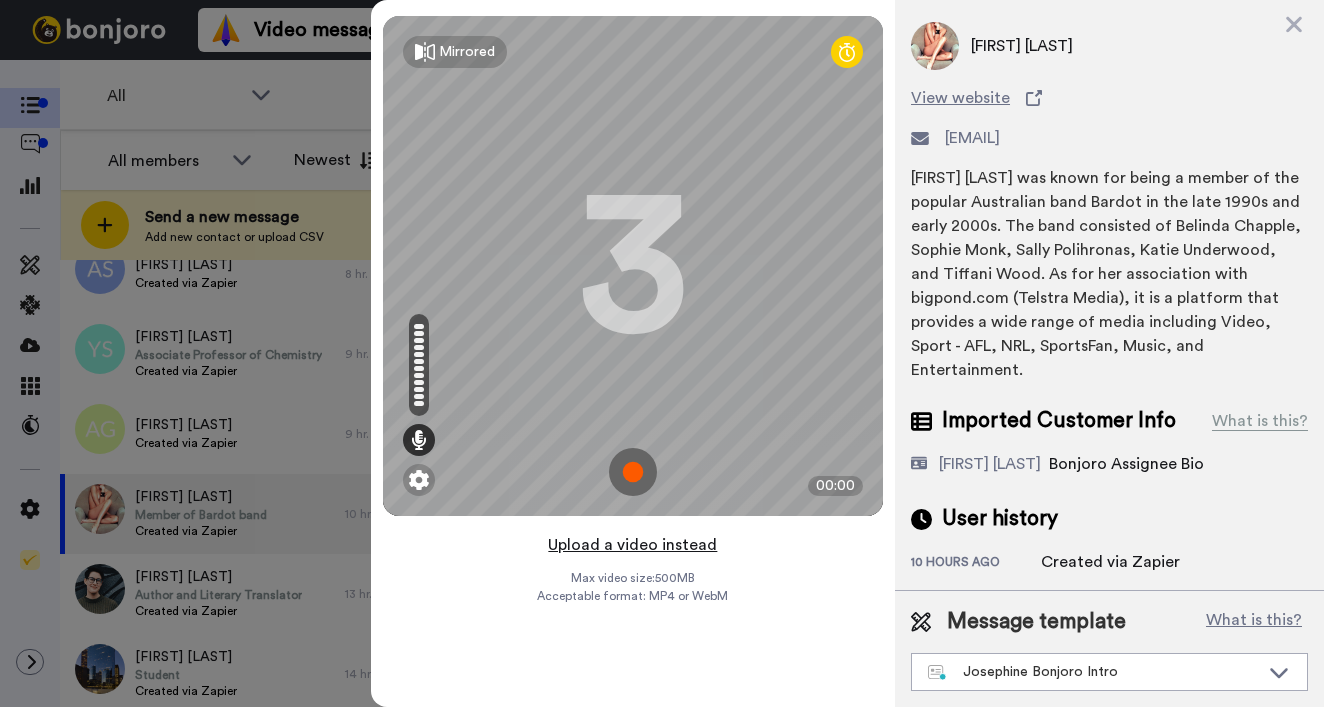 click on "Upload a video instead" at bounding box center [632, 545] 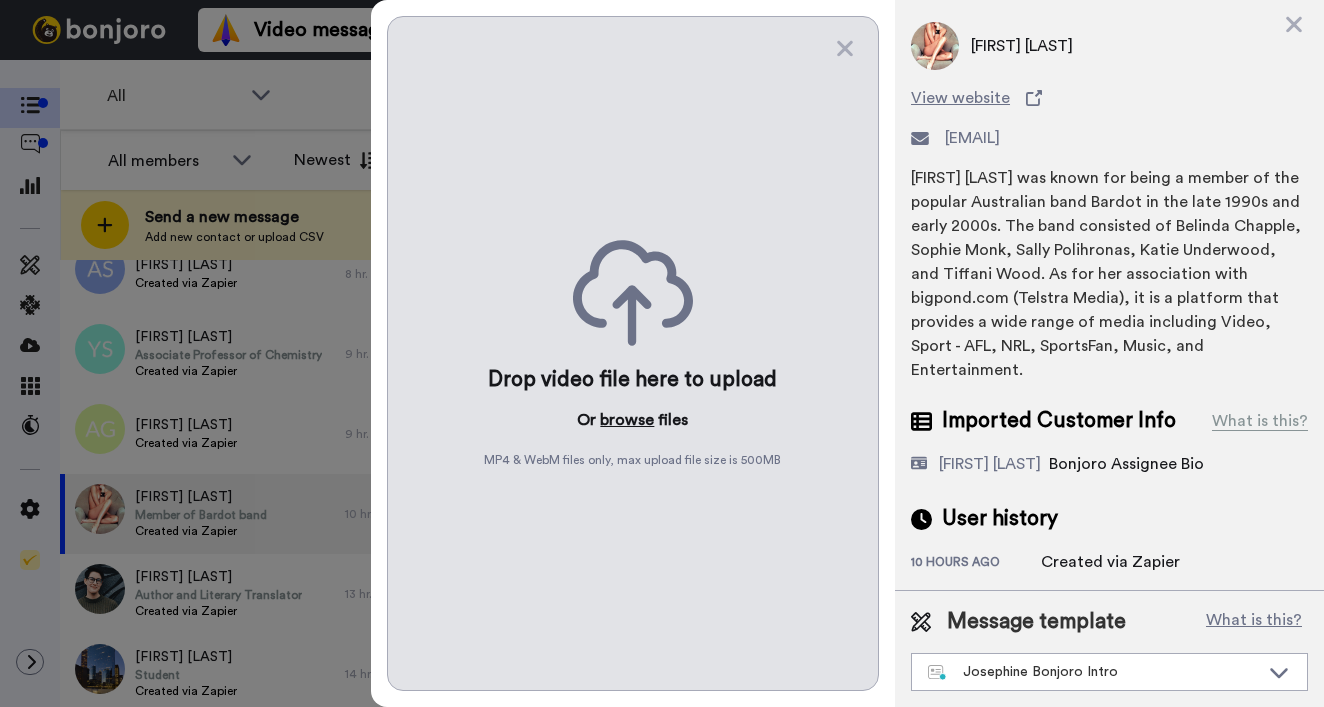 click on "browse" at bounding box center (627, 420) 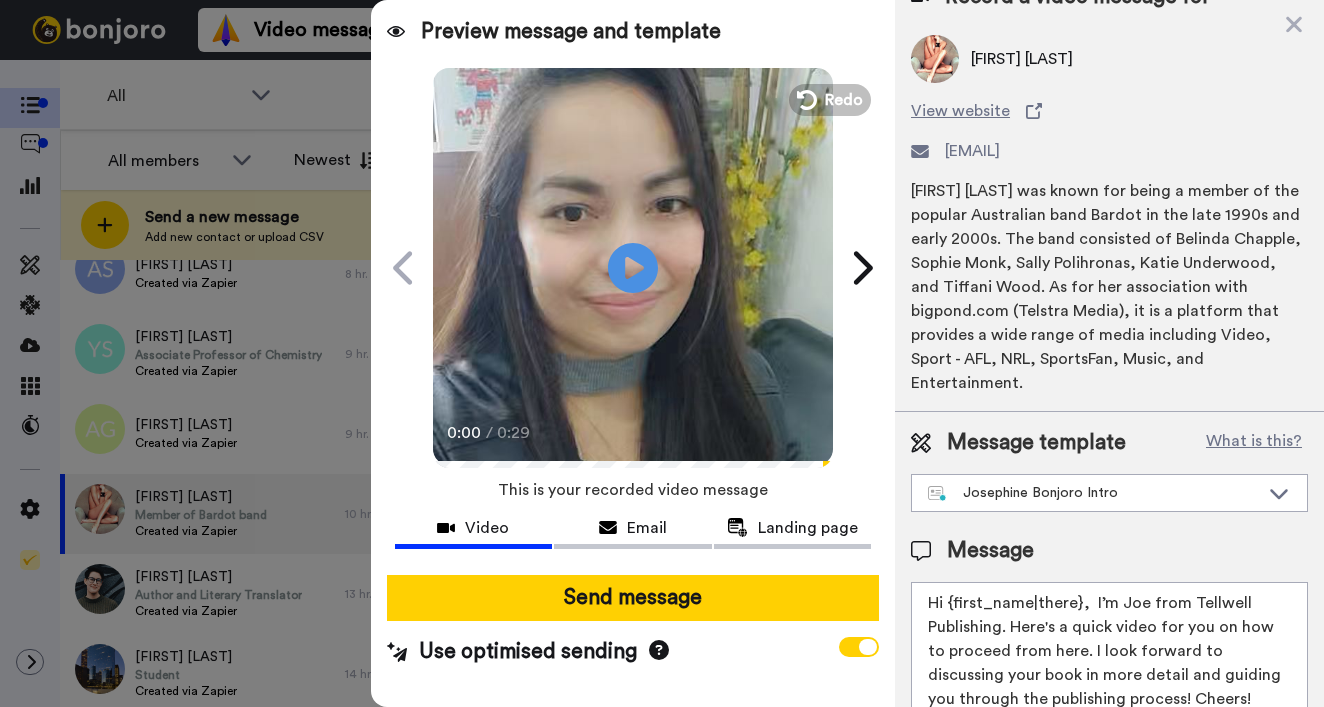 scroll, scrollTop: 104, scrollLeft: 0, axis: vertical 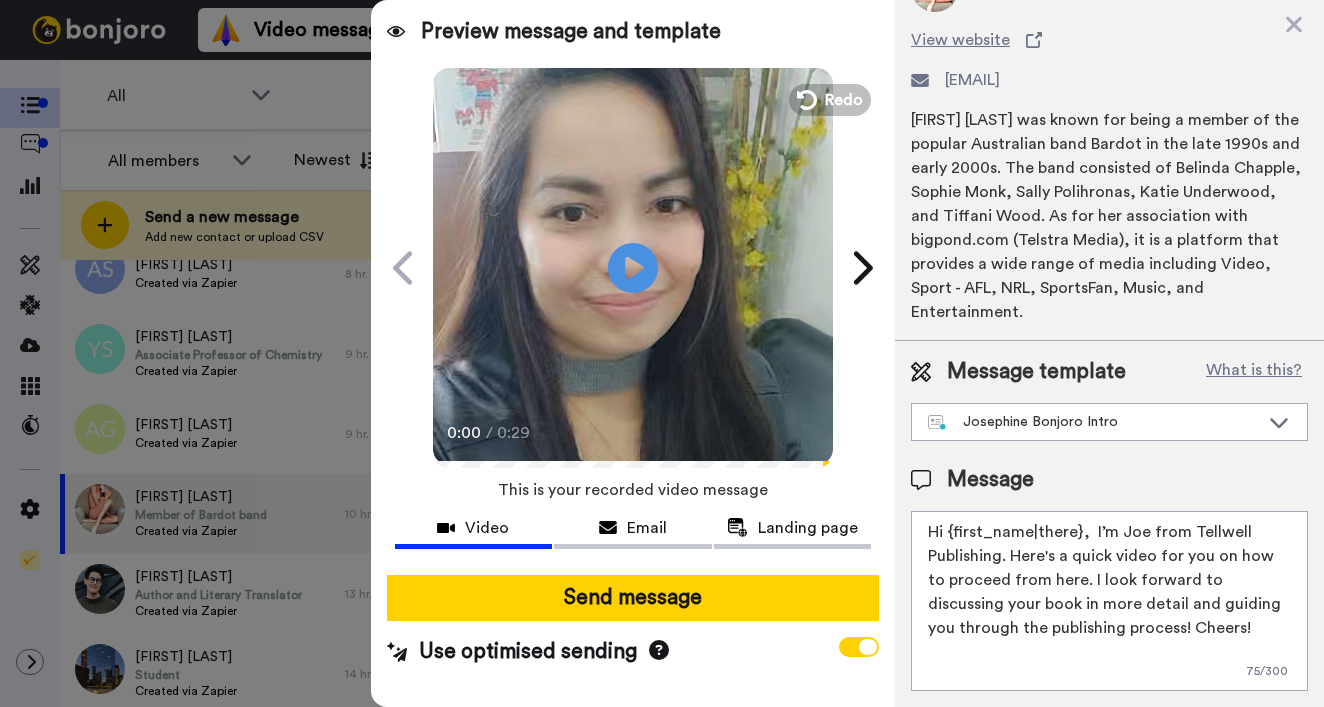 drag, startPoint x: 949, startPoint y: 530, endPoint x: 1079, endPoint y: 534, distance: 130.06152 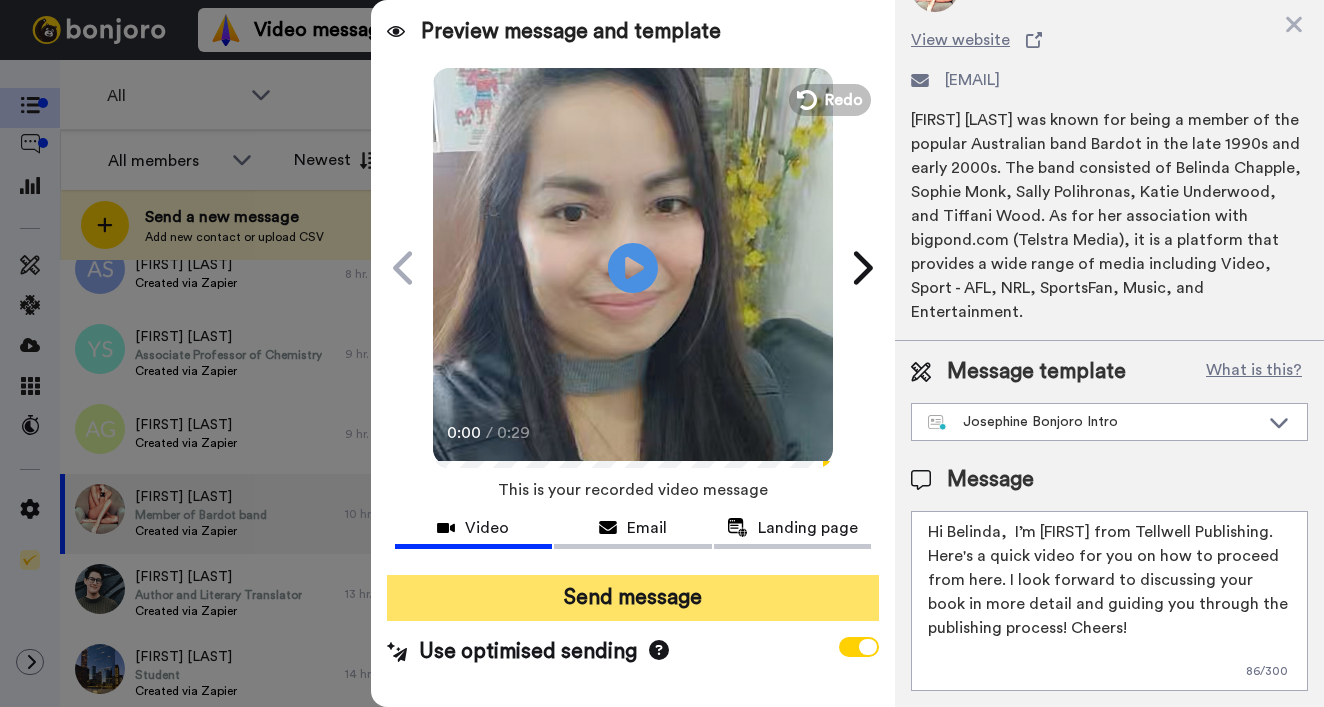 type on "Hi Belinda,  I’m [FIRST] from Tellwell Publishing. Here's a quick video for you on how to proceed from here. I look forward to discussing your book in more detail and guiding you through the publishing process! Cheers!" 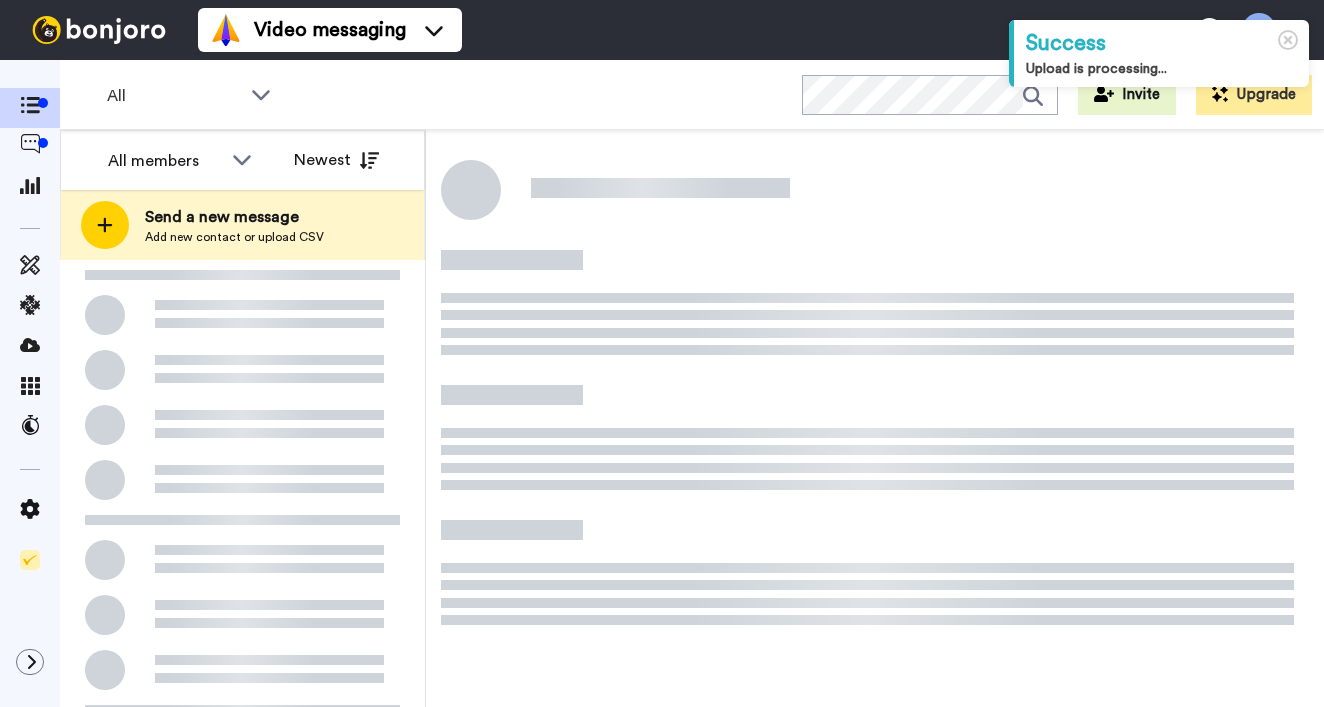 scroll, scrollTop: 0, scrollLeft: 0, axis: both 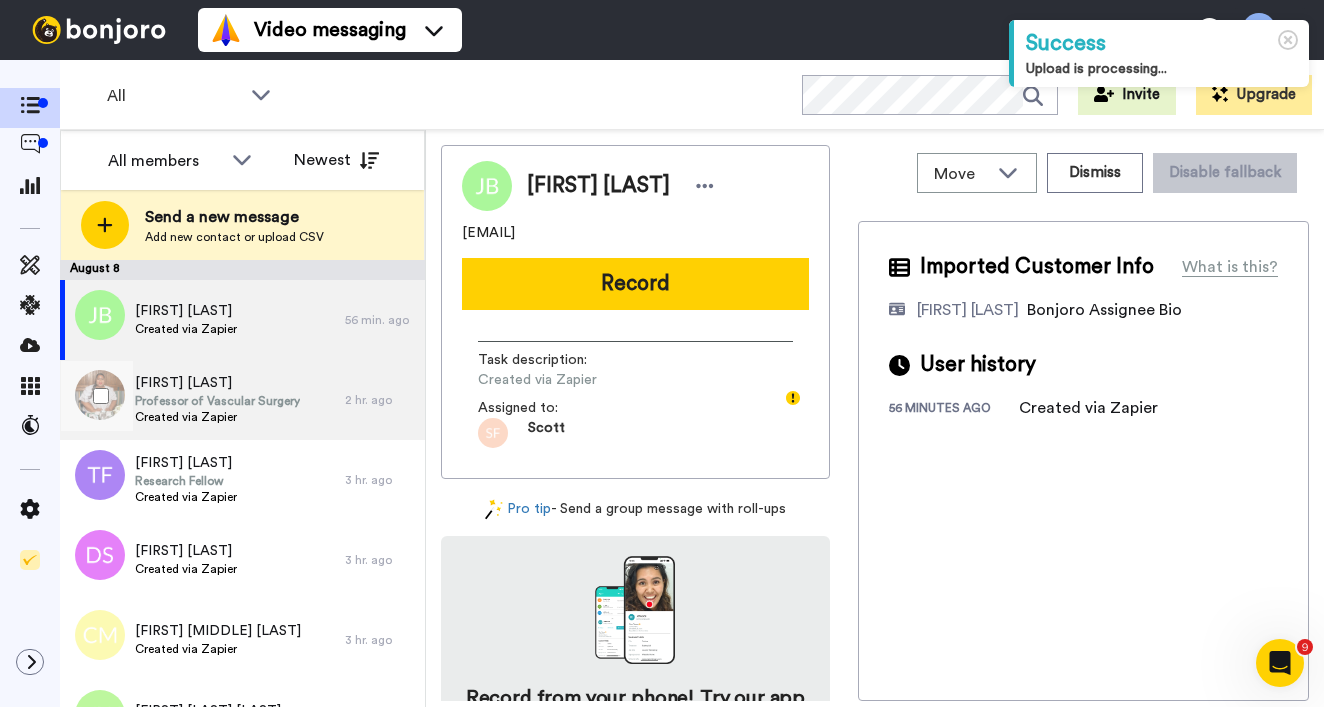 click on "Created via Zapier" at bounding box center (217, 417) 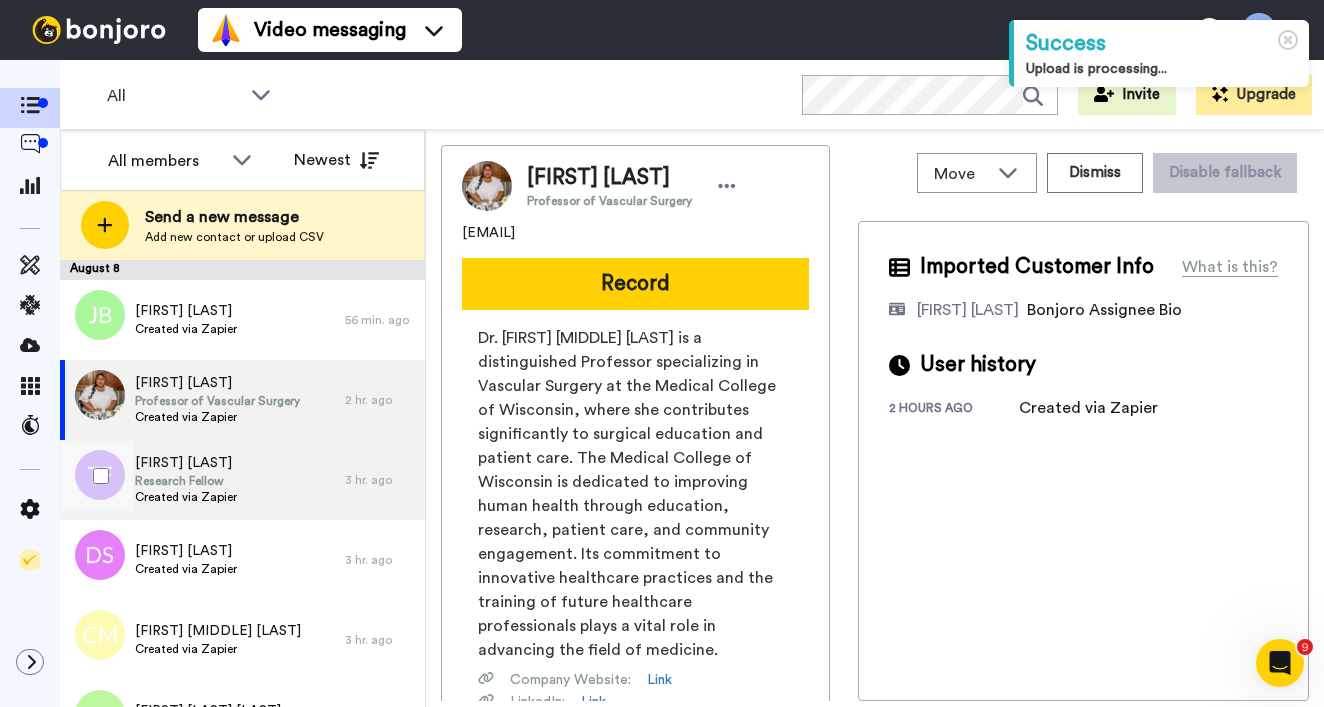 click on "Research Fellow" at bounding box center [186, 481] 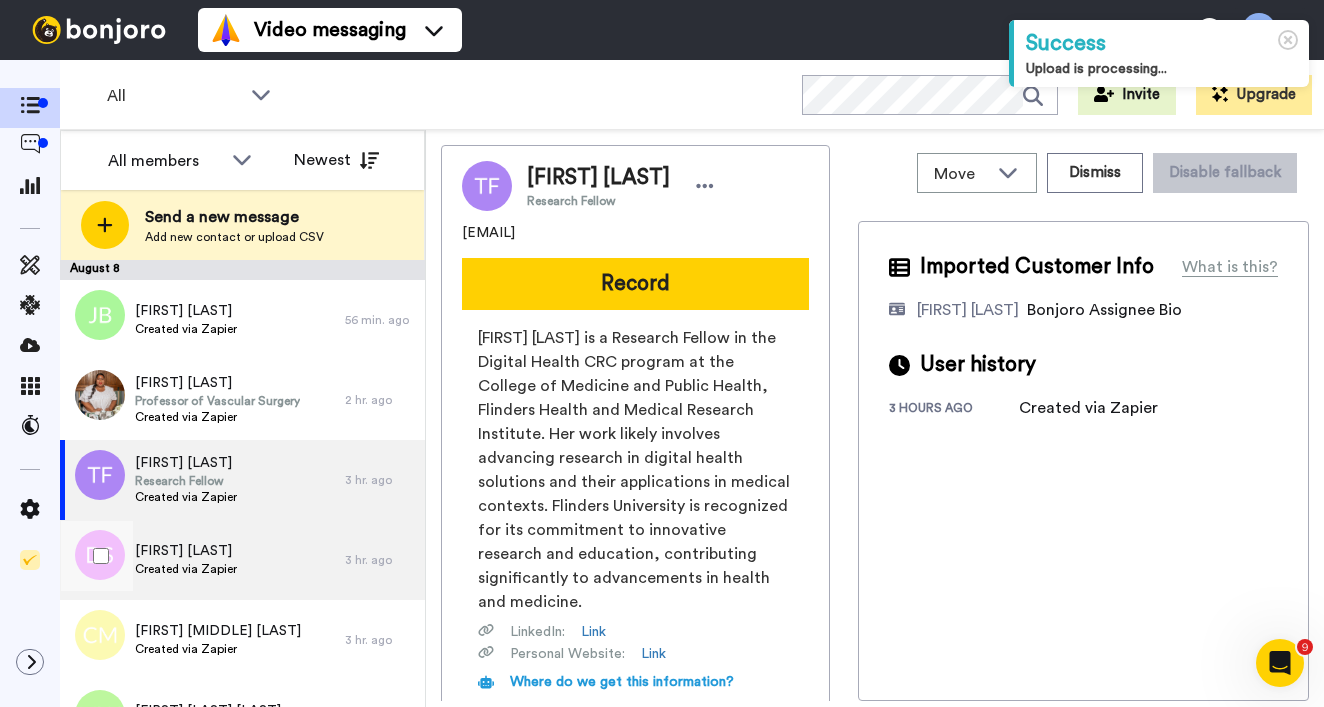 click on "[FIRST] [LAST]" at bounding box center [186, 551] 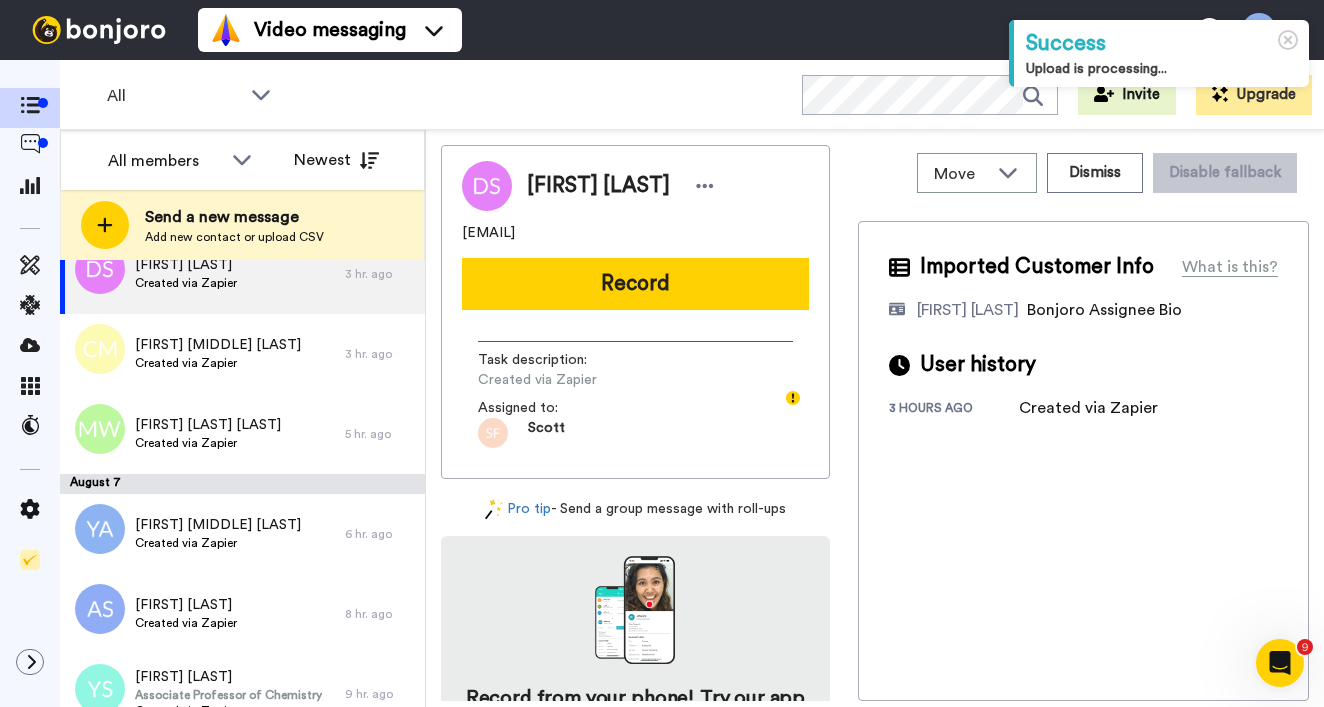 scroll, scrollTop: 300, scrollLeft: 0, axis: vertical 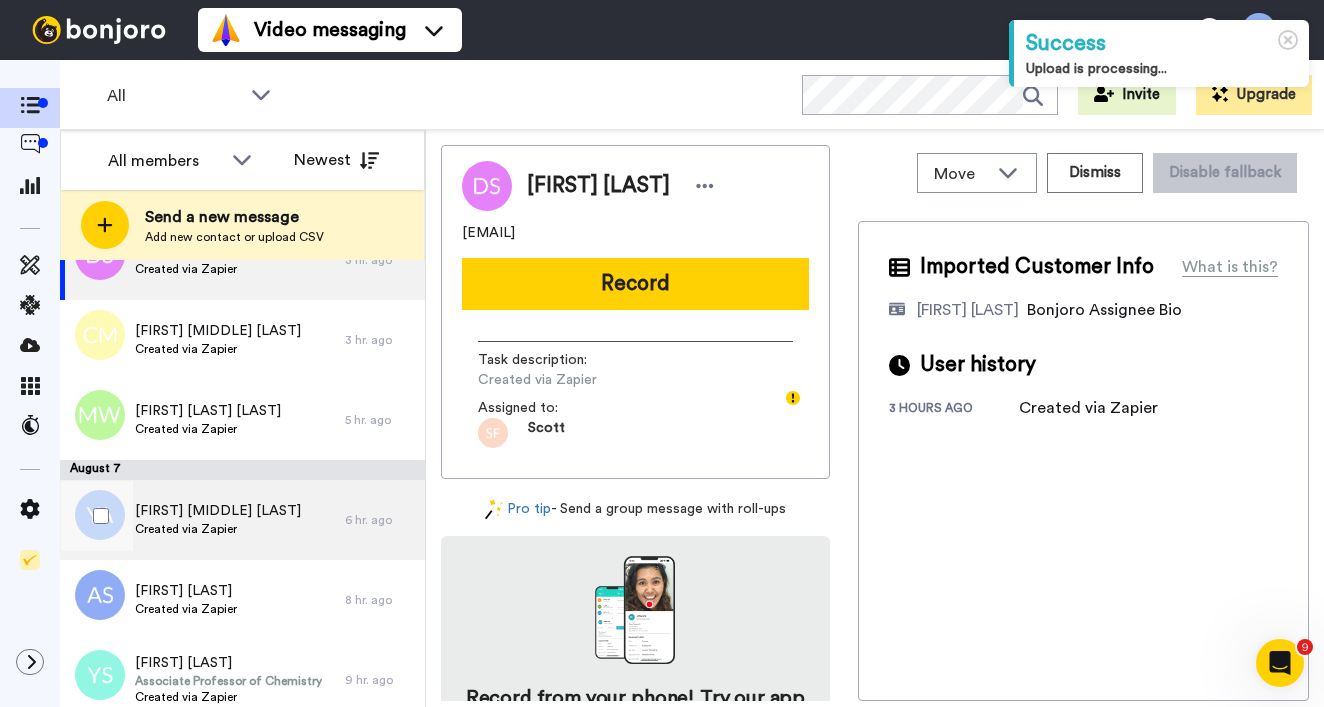 click on "Created via Zapier" at bounding box center [218, 529] 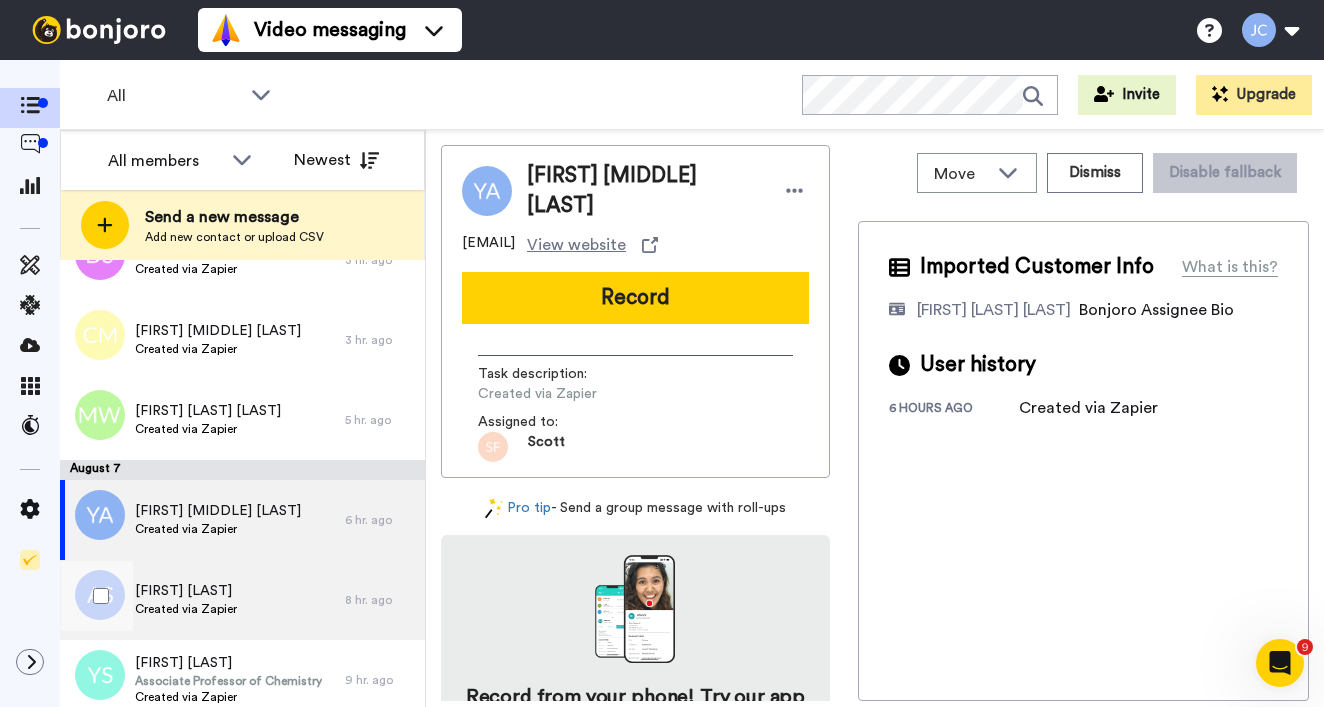 click on "Created via Zapier" at bounding box center [186, 609] 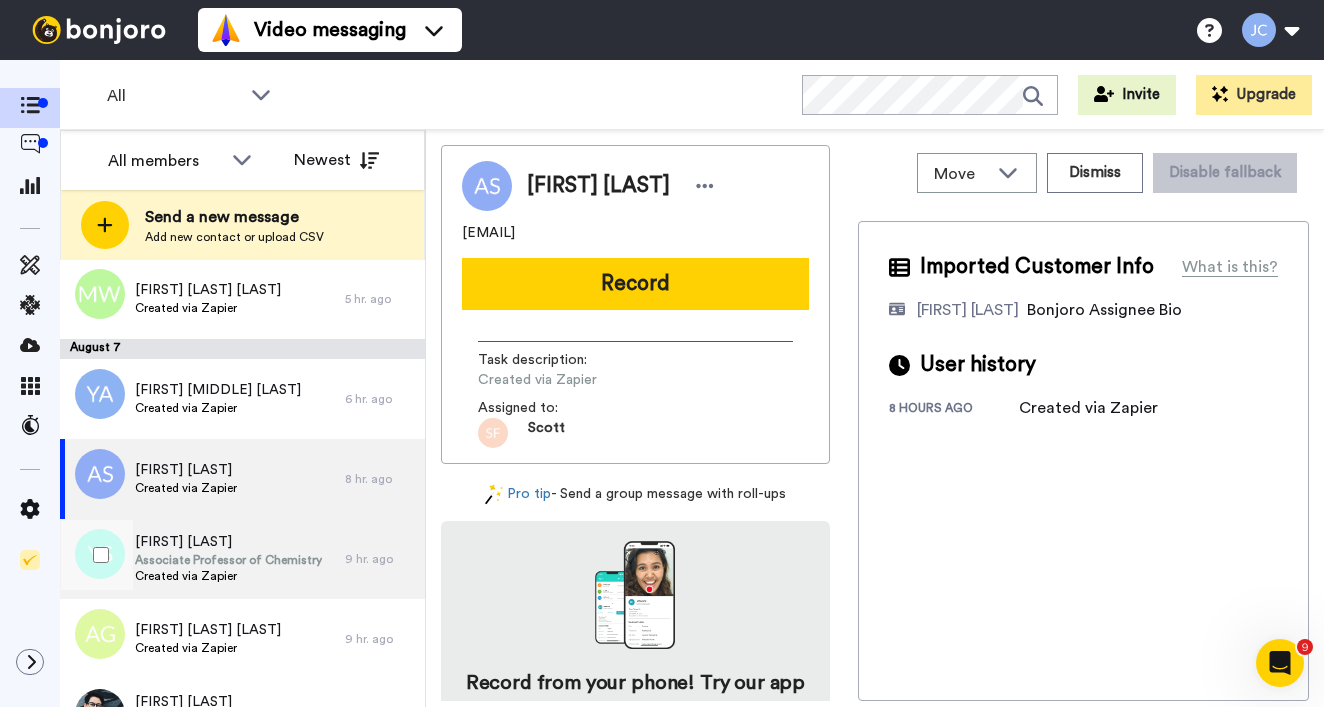 scroll, scrollTop: 462, scrollLeft: 0, axis: vertical 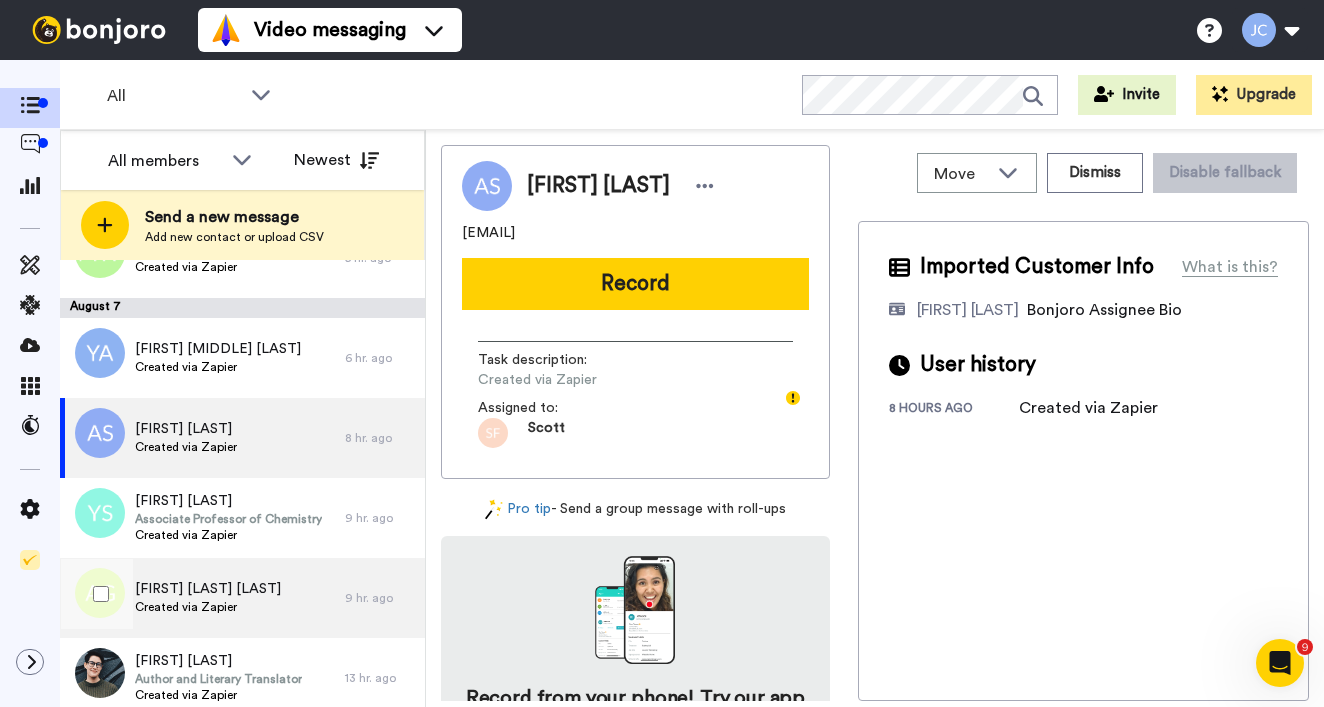 click on "[FIRST] [LAST]" at bounding box center (208, 589) 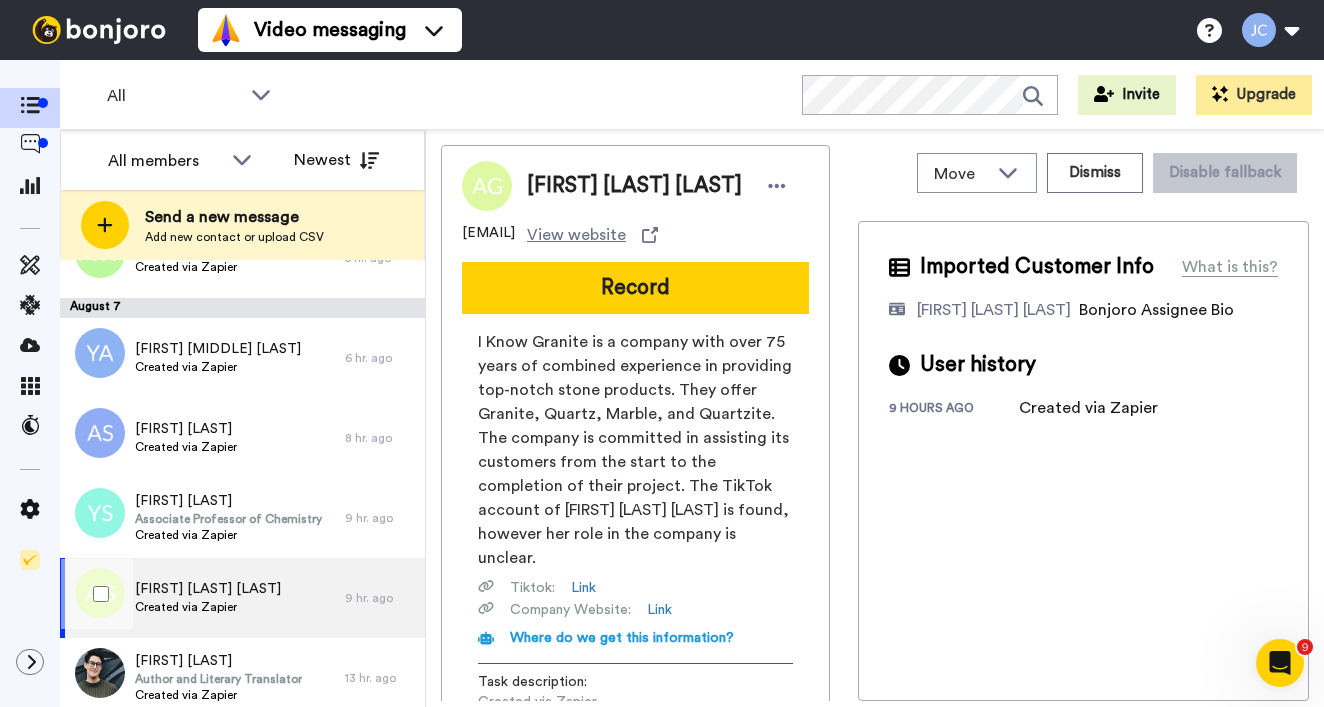 scroll, scrollTop: 612, scrollLeft: 0, axis: vertical 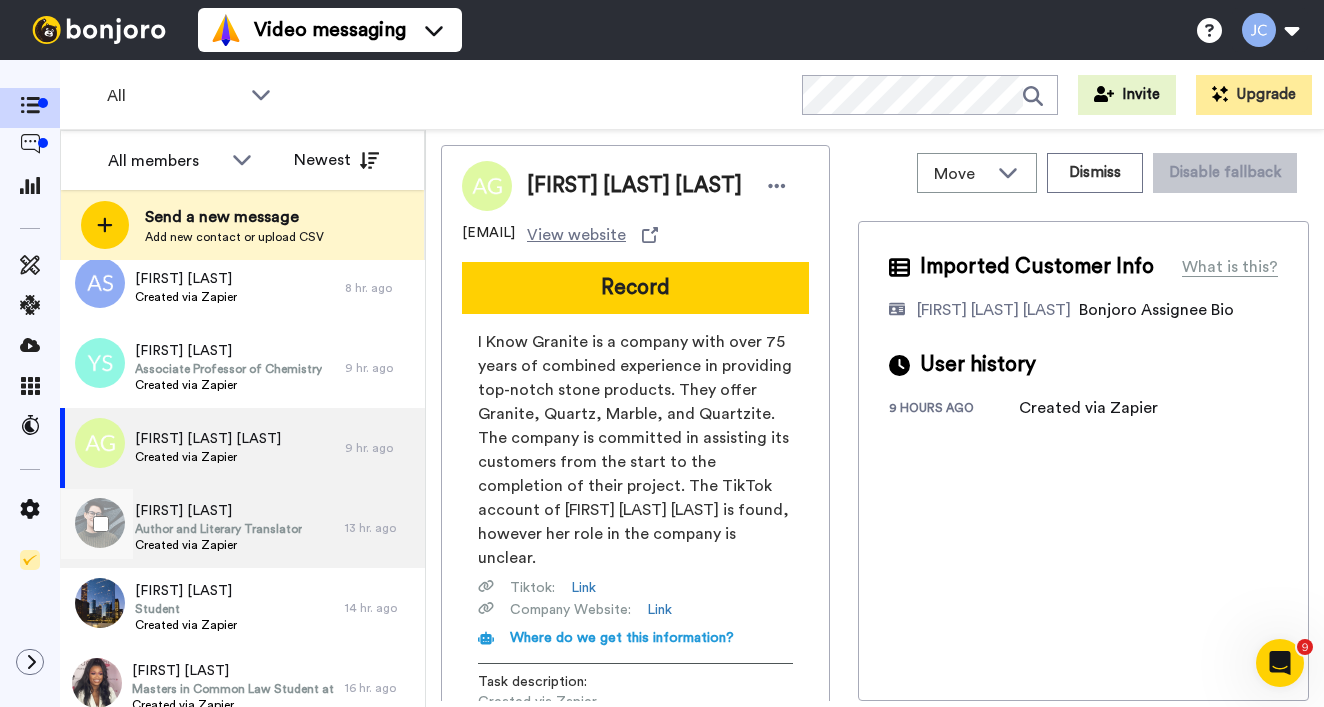 click on "Created via Zapier" at bounding box center [218, 545] 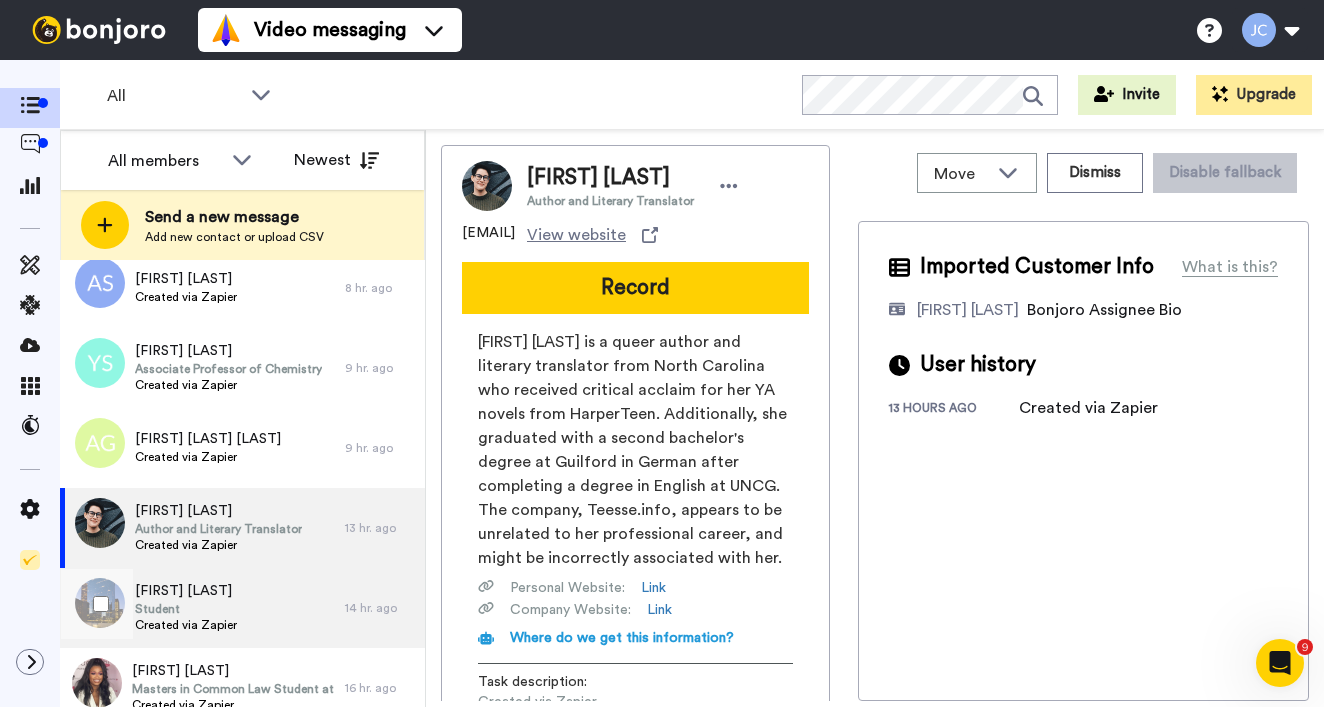 click on "Student" at bounding box center (186, 609) 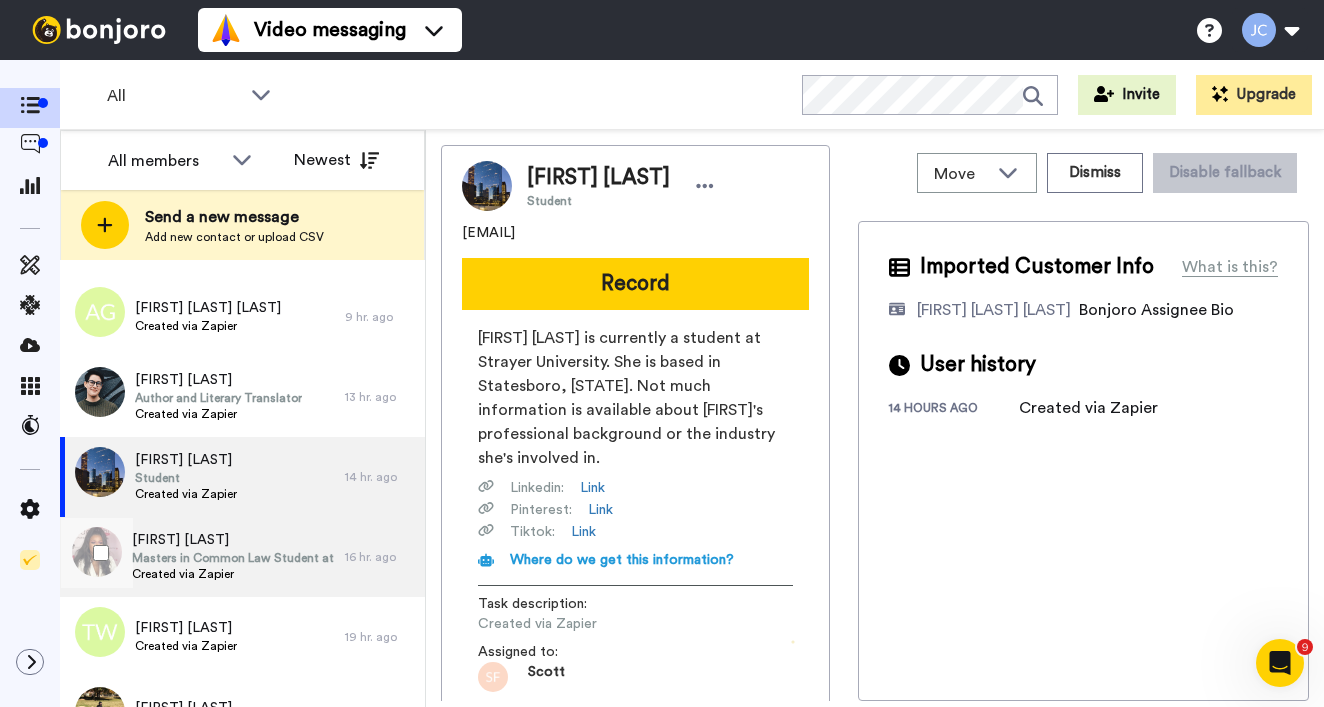 scroll, scrollTop: 747, scrollLeft: 0, axis: vertical 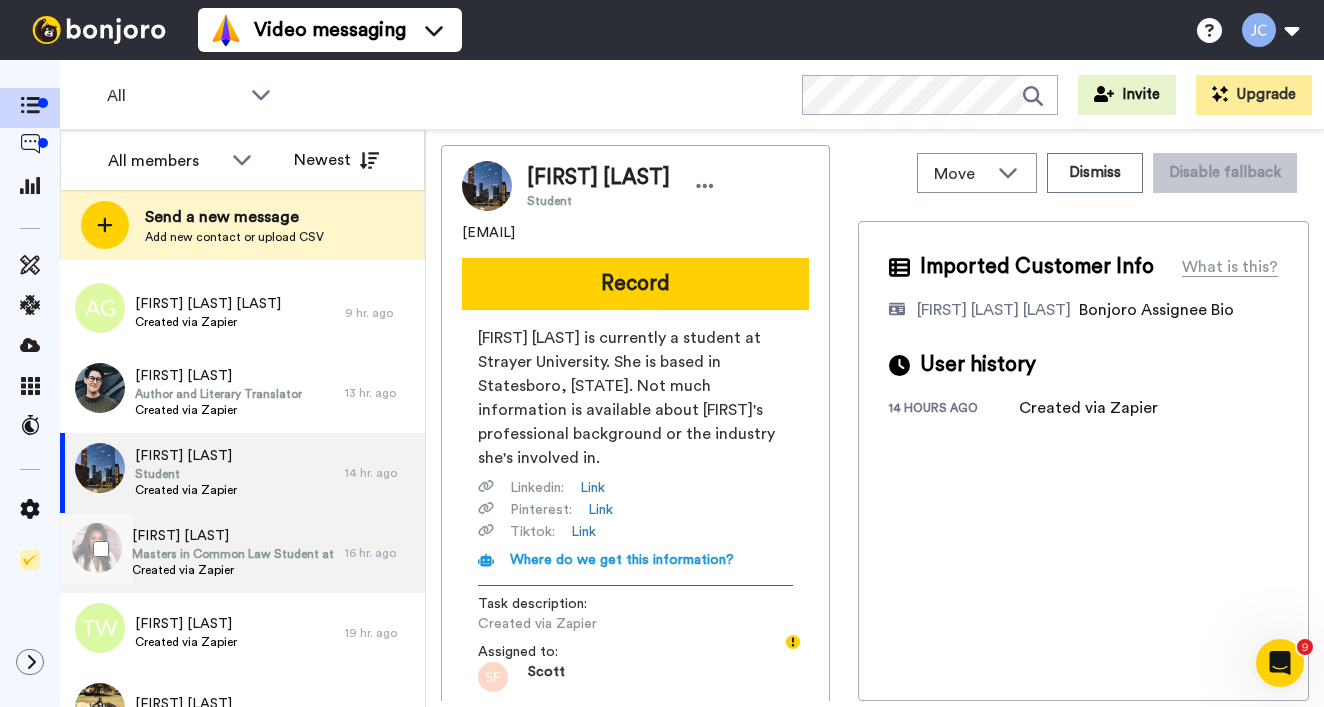 click on "Masters in Common Law Student at University College Dublin and Registered General Nurse" at bounding box center [233, 554] 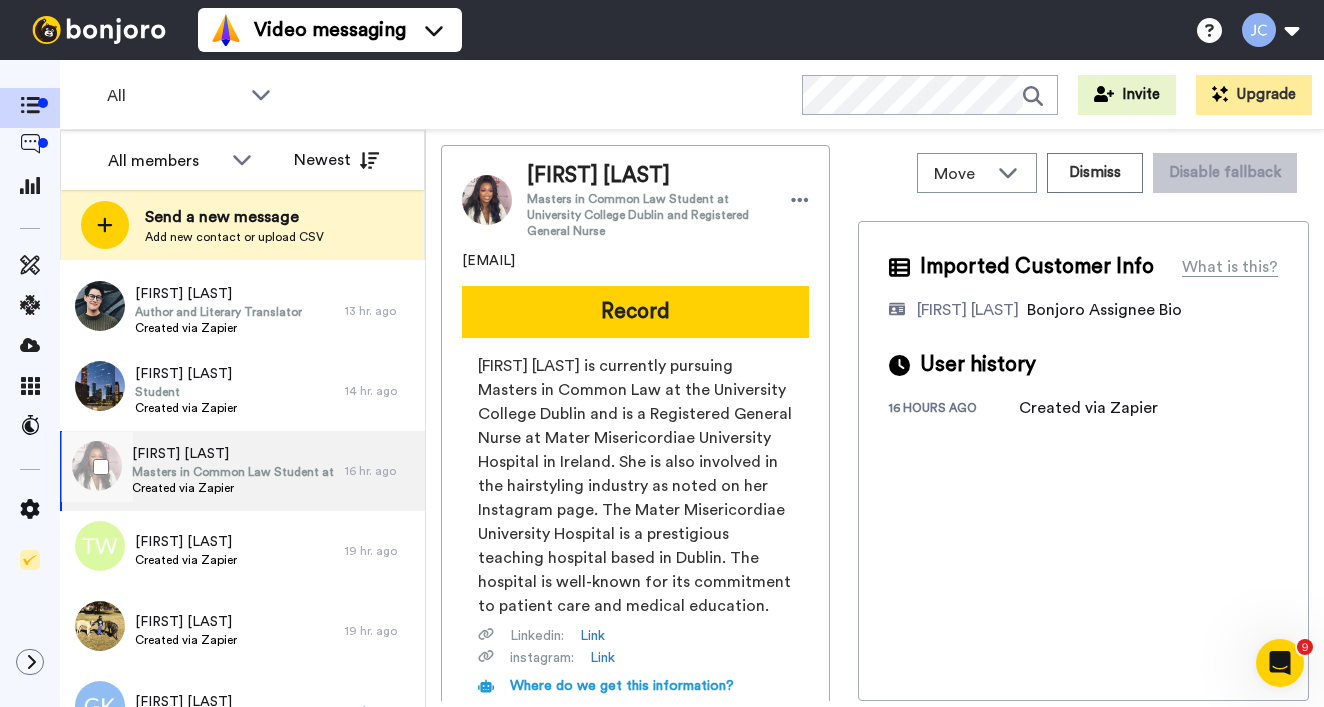 scroll, scrollTop: 869, scrollLeft: 0, axis: vertical 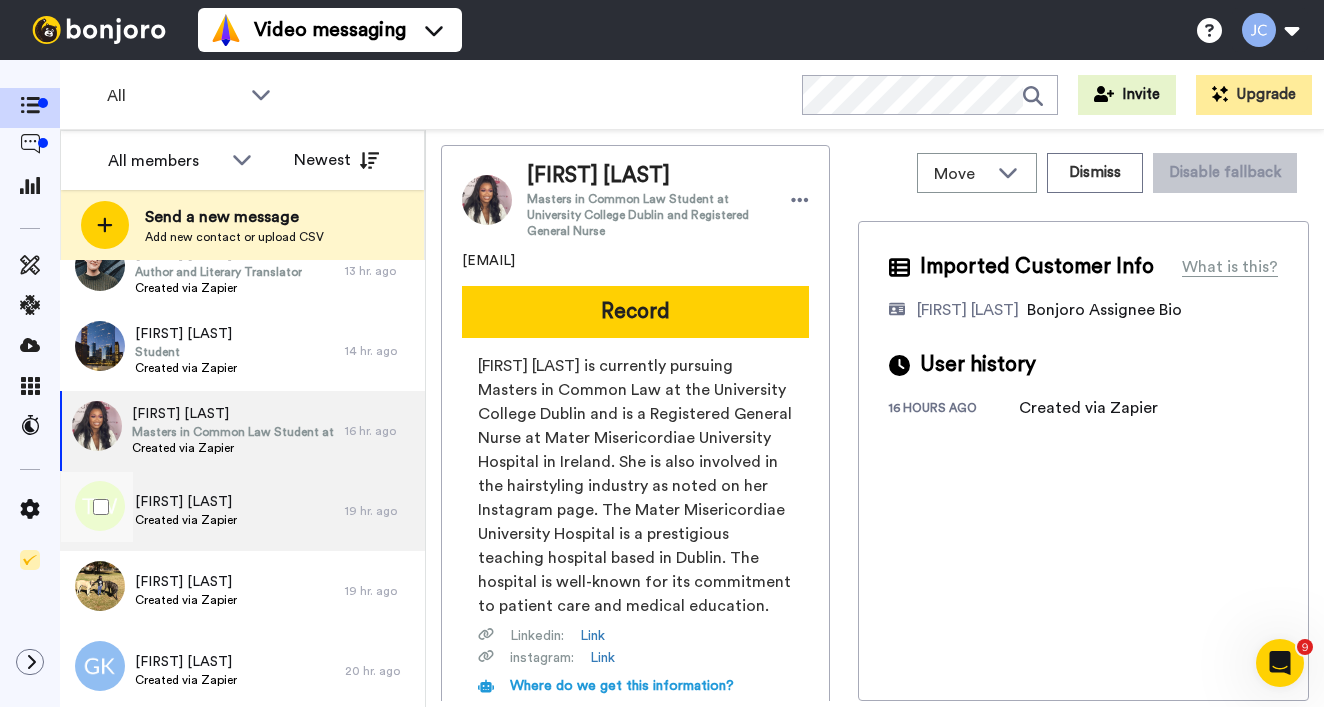 click on "Tamah Williams Created via Zapier" at bounding box center [202, 511] 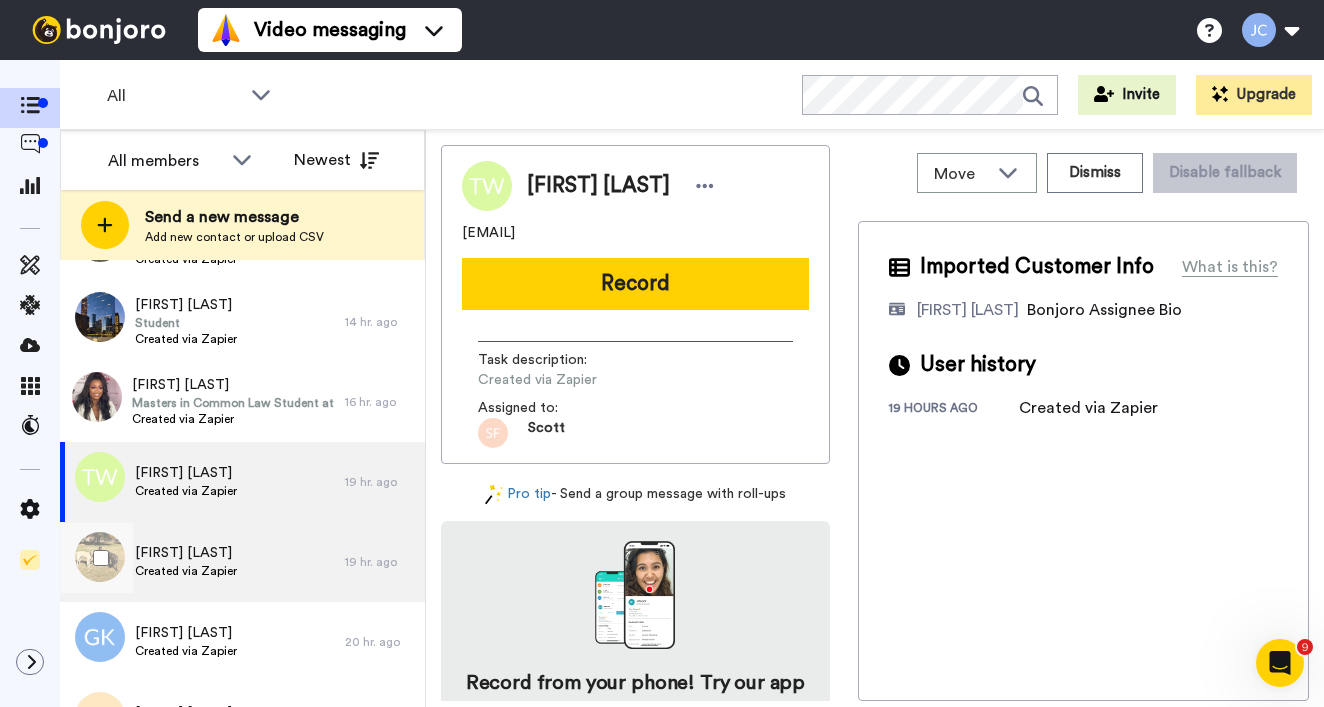 scroll, scrollTop: 1020, scrollLeft: 0, axis: vertical 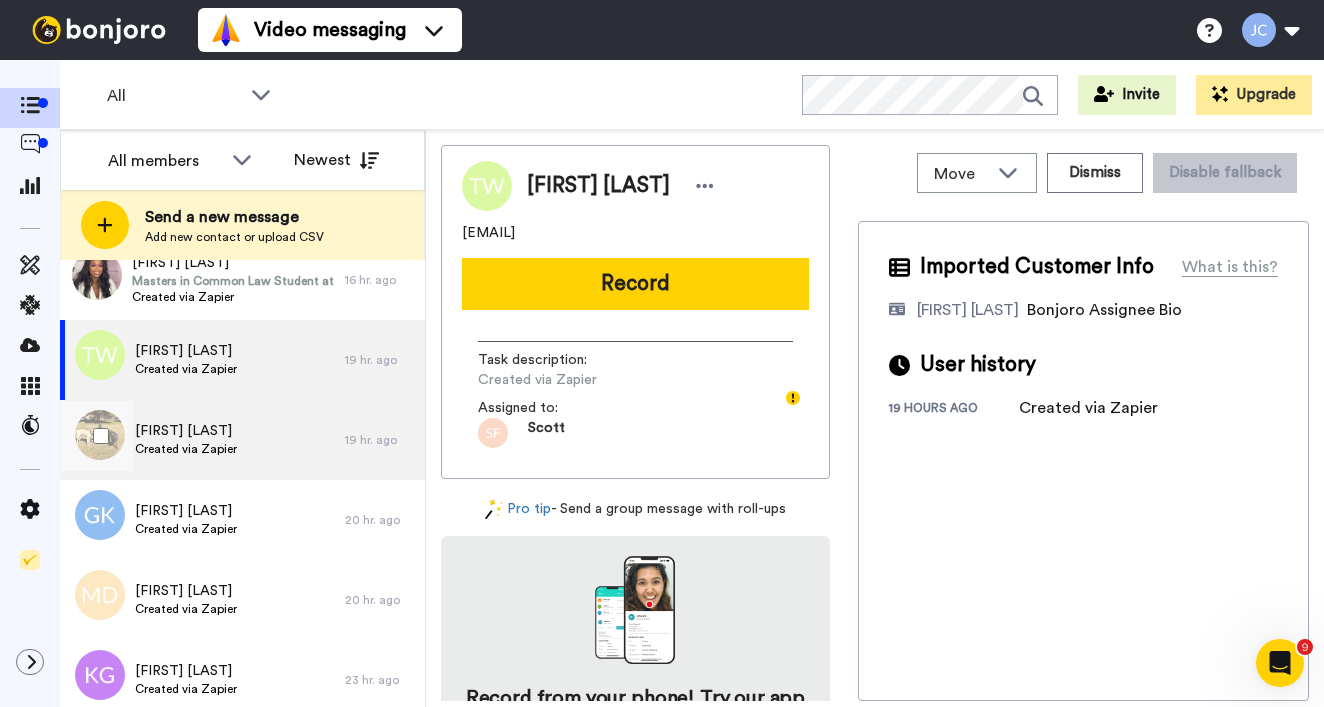 click on "Lorinda Schritter Created via Zapier" at bounding box center [202, 440] 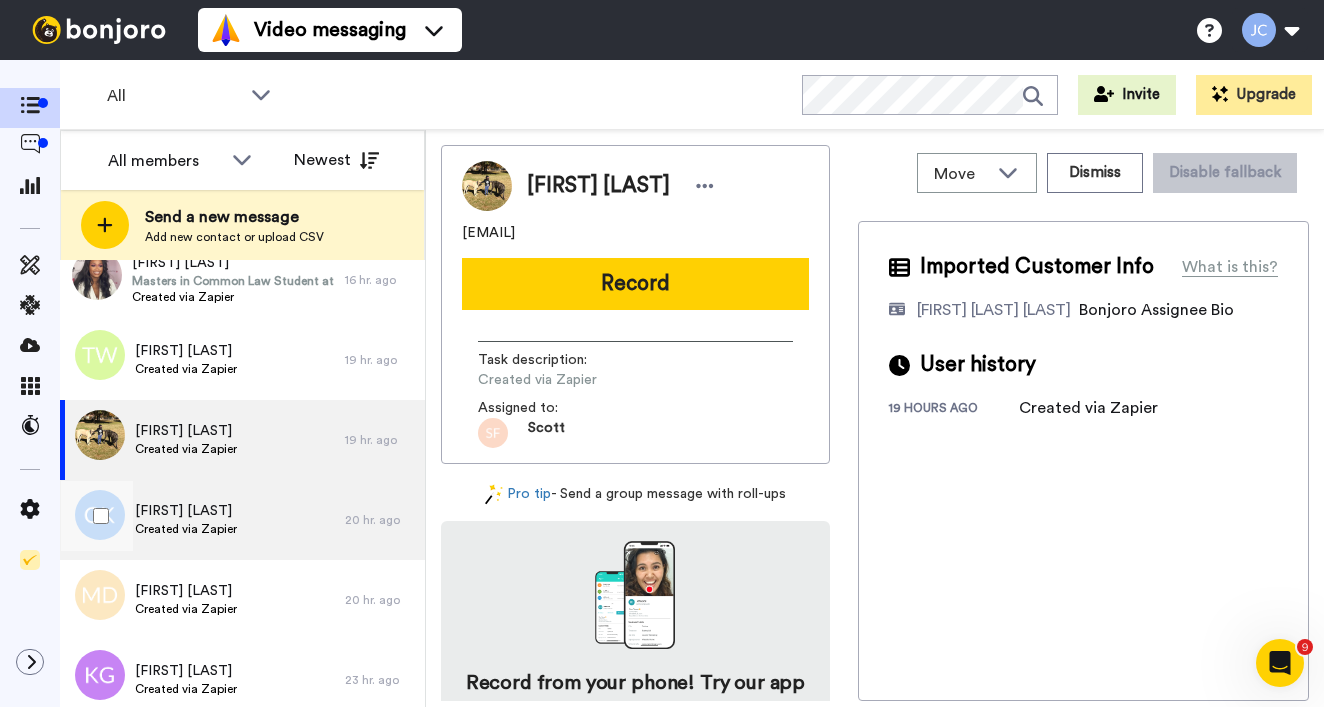 click on "Gina Kessee Created via Zapier" at bounding box center (202, 520) 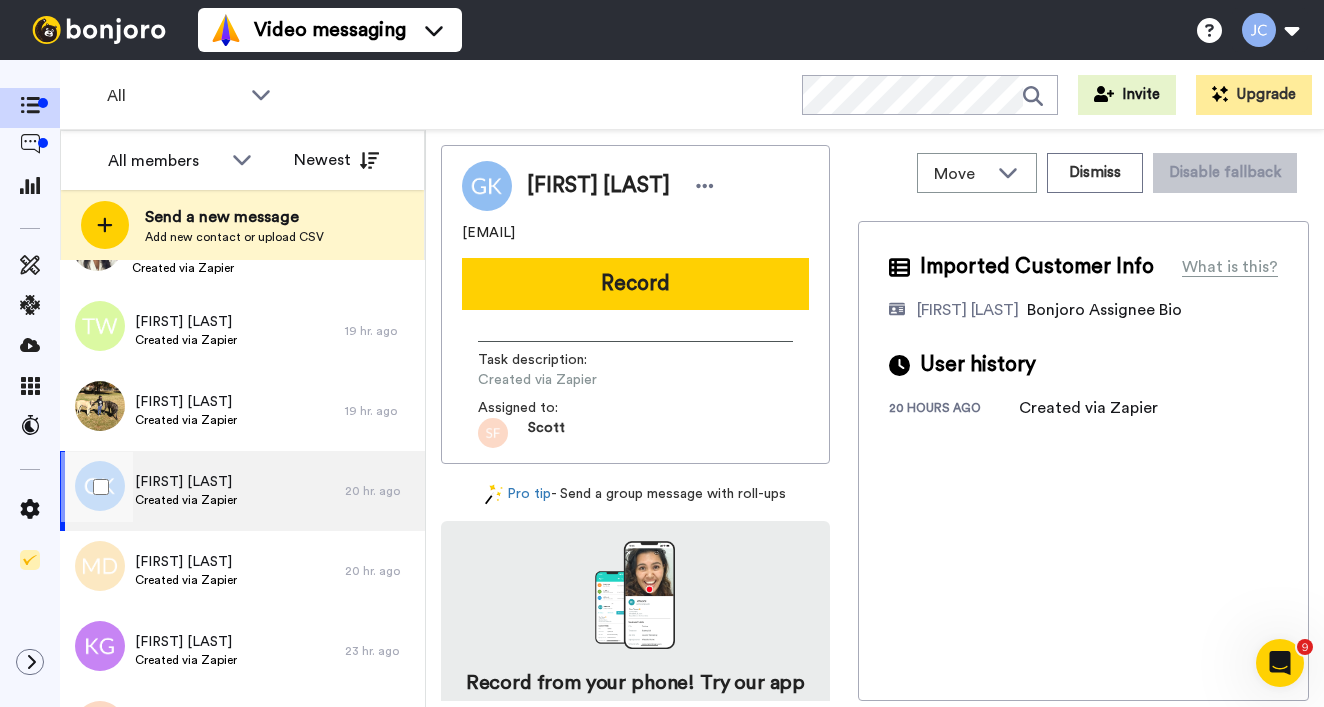 scroll, scrollTop: 1062, scrollLeft: 0, axis: vertical 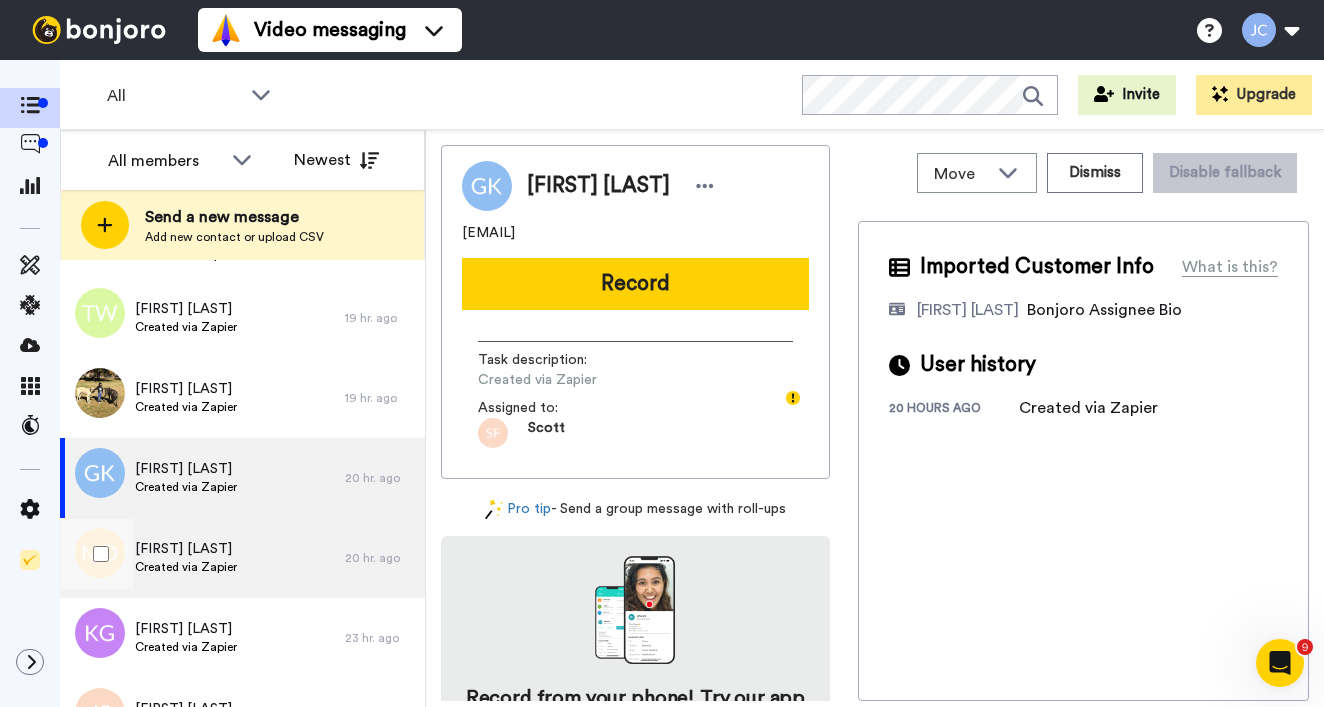 click on "[FIRST] [LAST]" at bounding box center (186, 549) 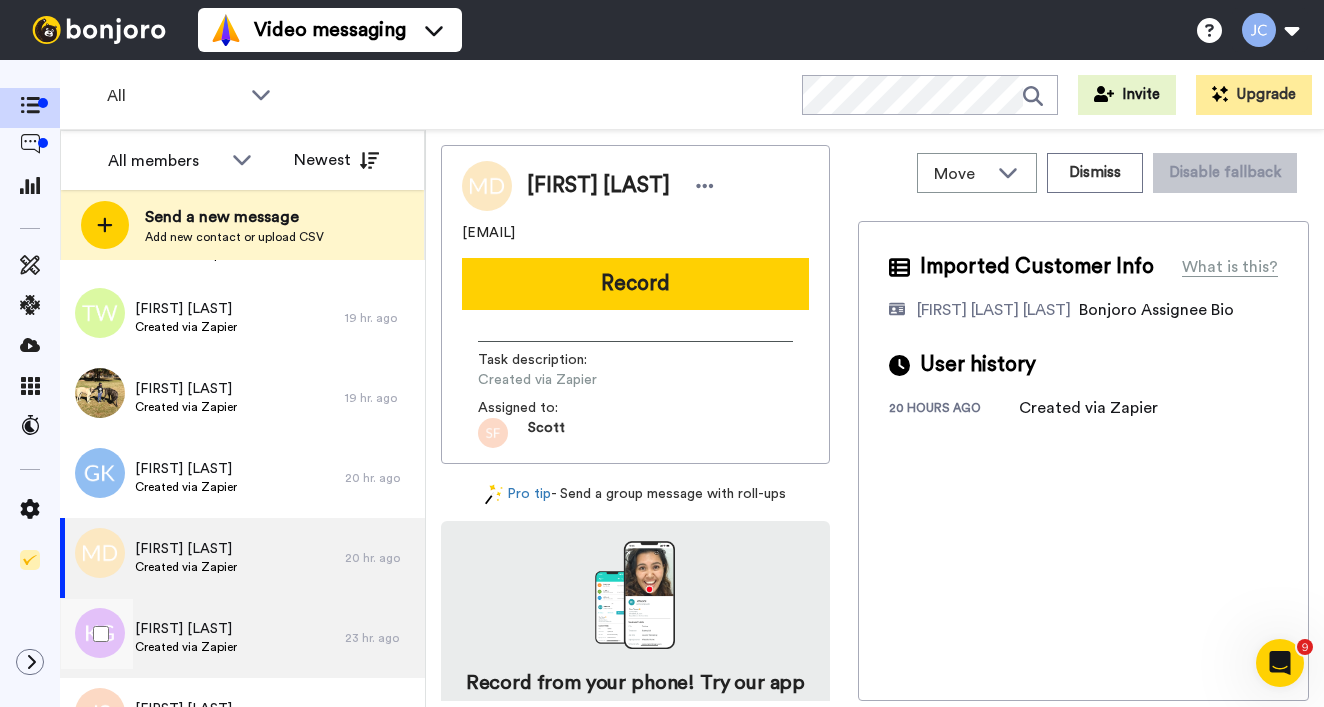 click on "[FIRST] [LAST]" at bounding box center [186, 629] 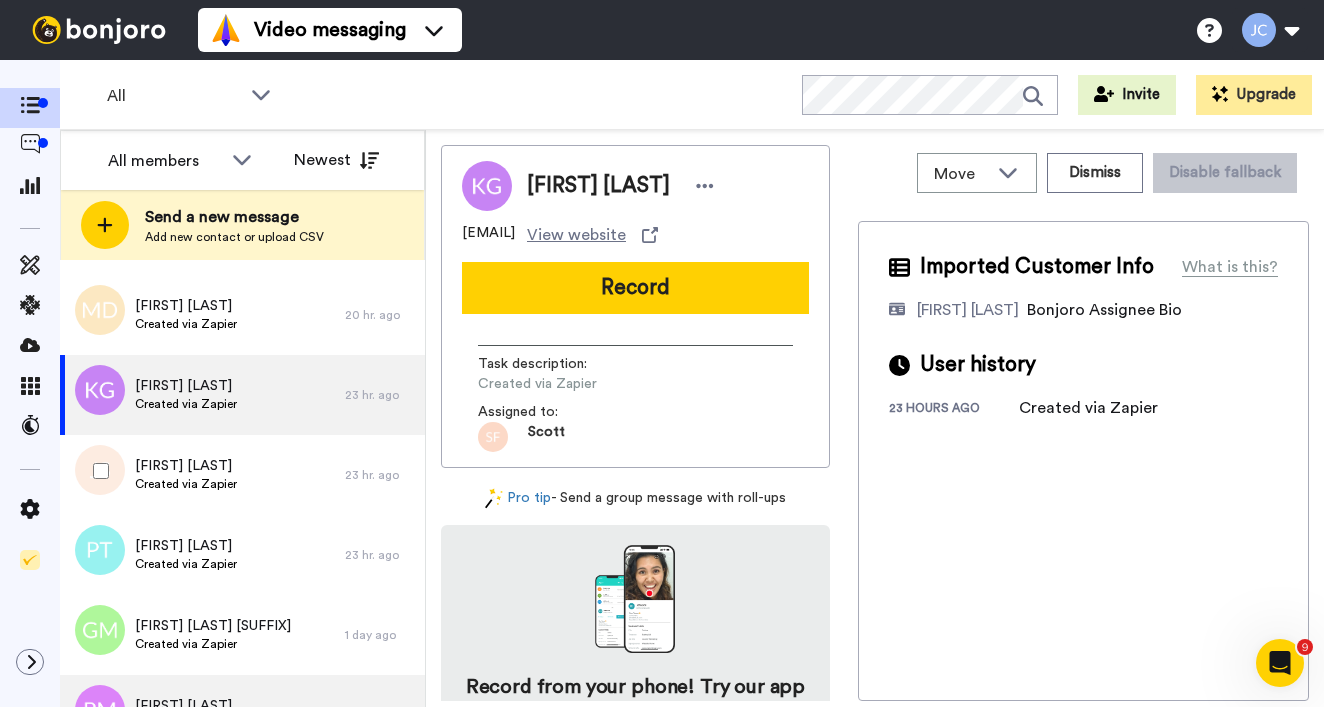 scroll, scrollTop: 1422, scrollLeft: 0, axis: vertical 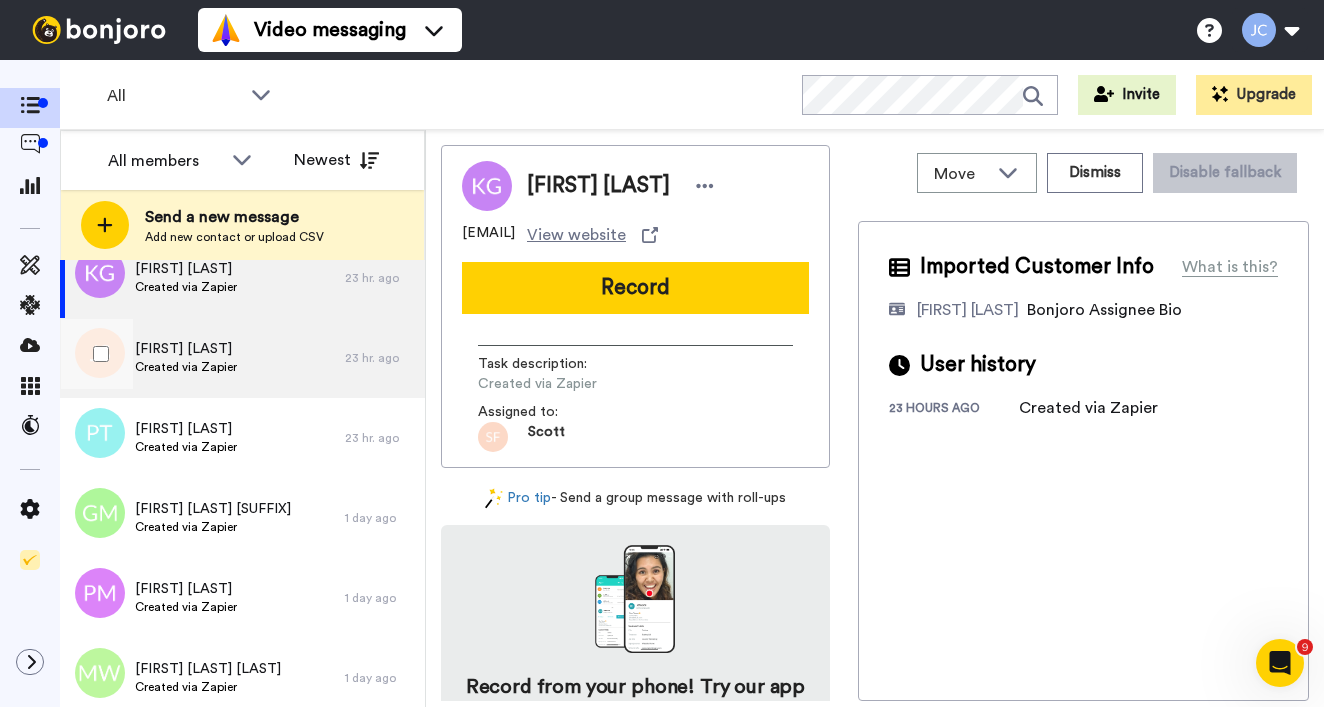 click on "Janice Santiago Created via Zapier" at bounding box center (202, 358) 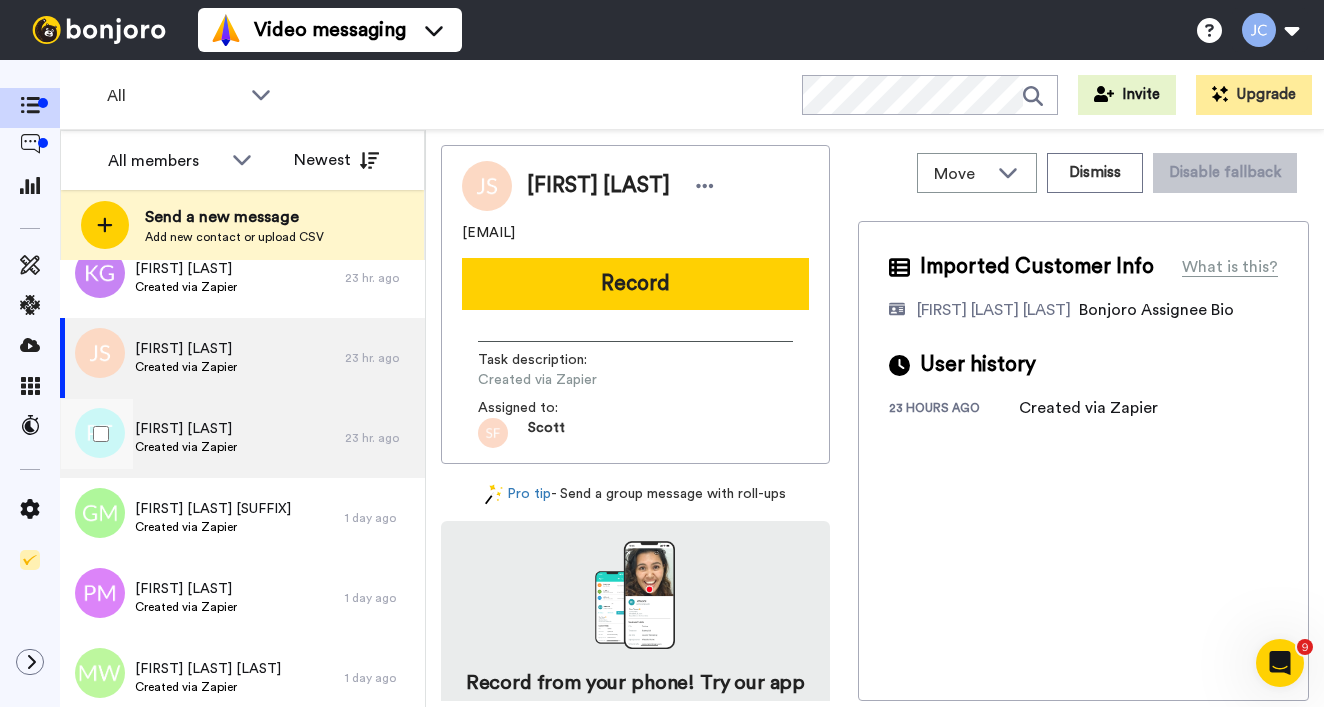 click on "[FIRST] [LAST]" at bounding box center (186, 429) 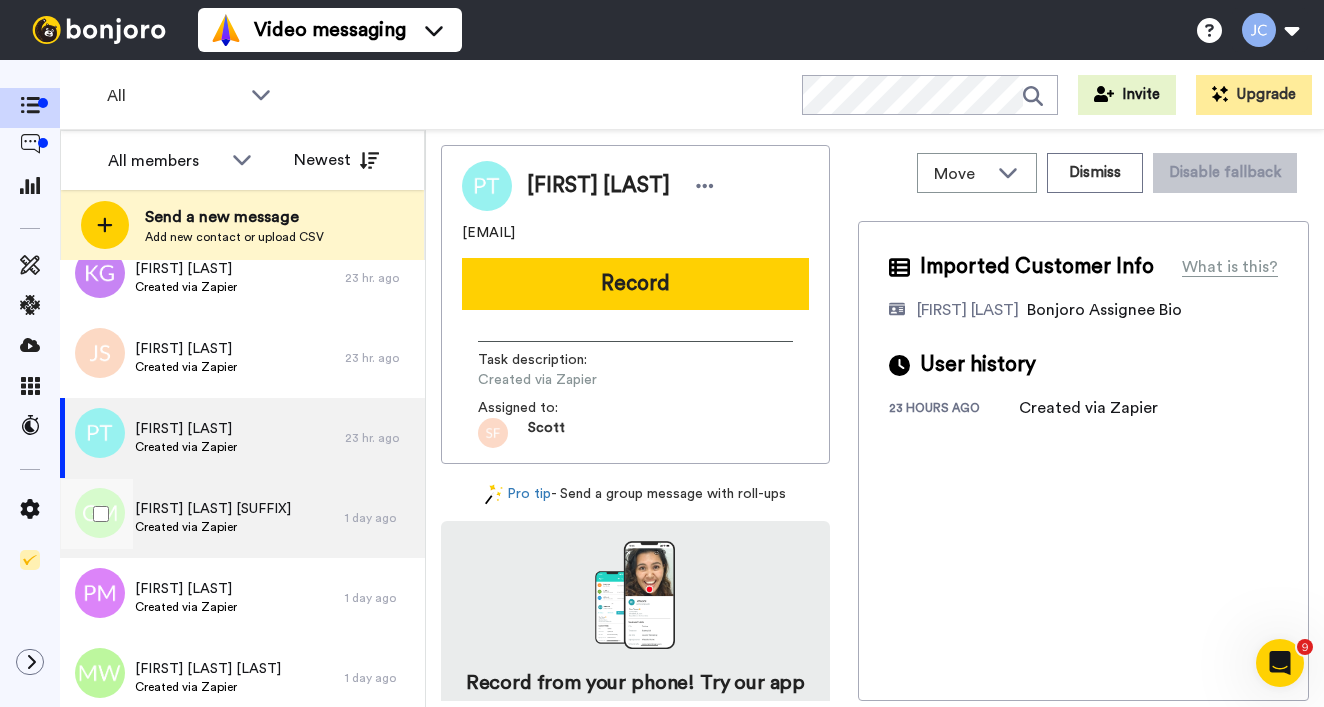 click on "Created via Zapier" at bounding box center [213, 527] 